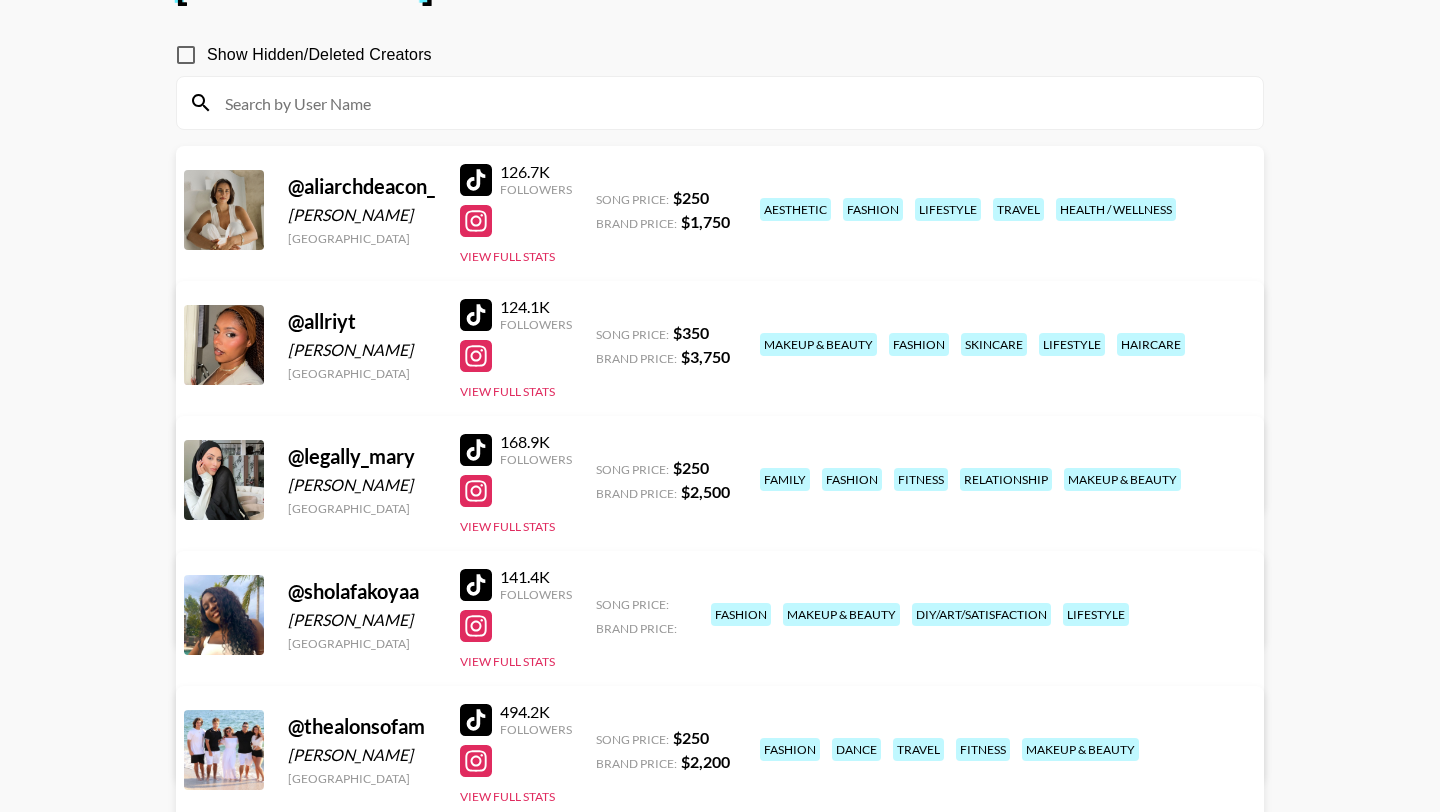 scroll, scrollTop: 430, scrollLeft: 0, axis: vertical 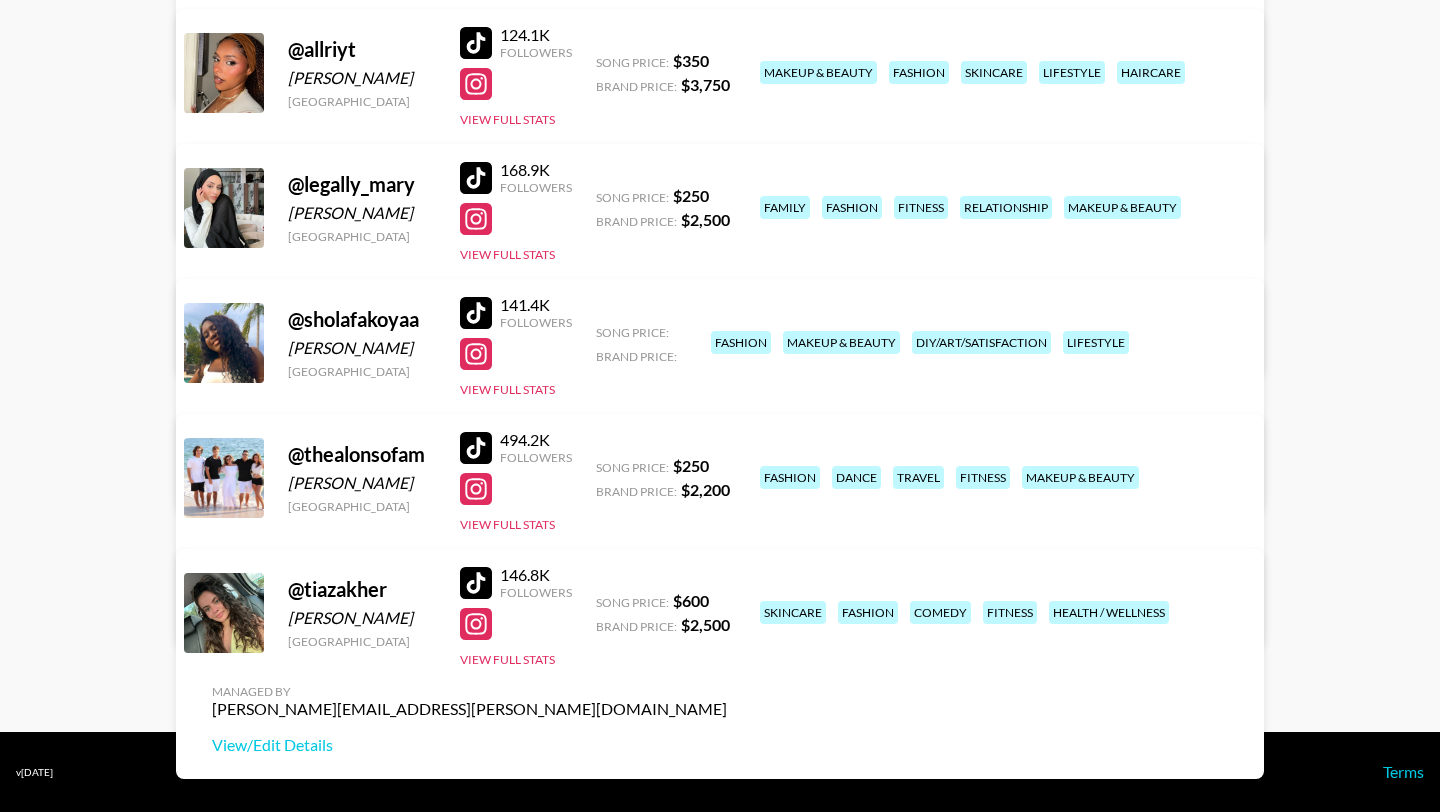 click at bounding box center (476, 313) 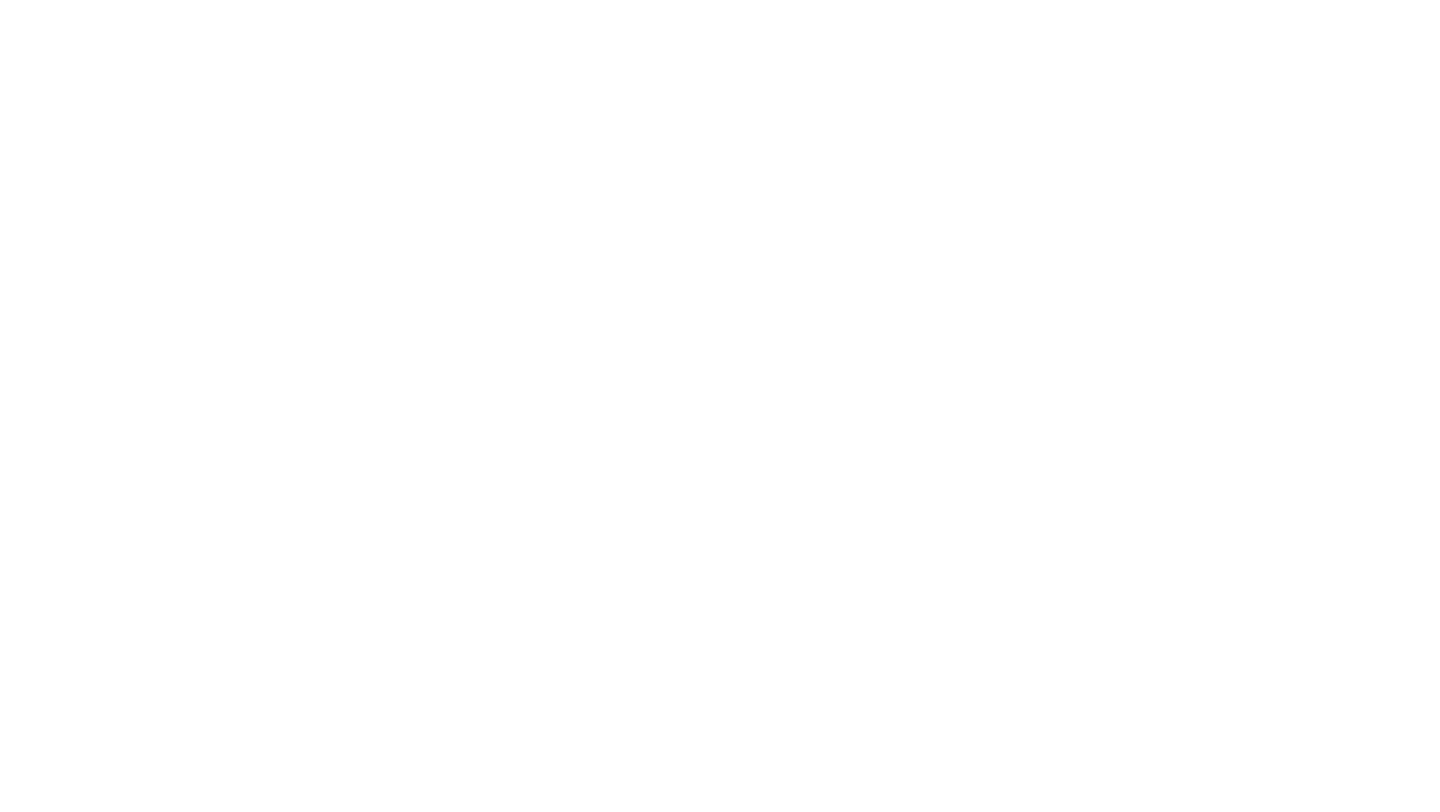 scroll, scrollTop: 0, scrollLeft: 0, axis: both 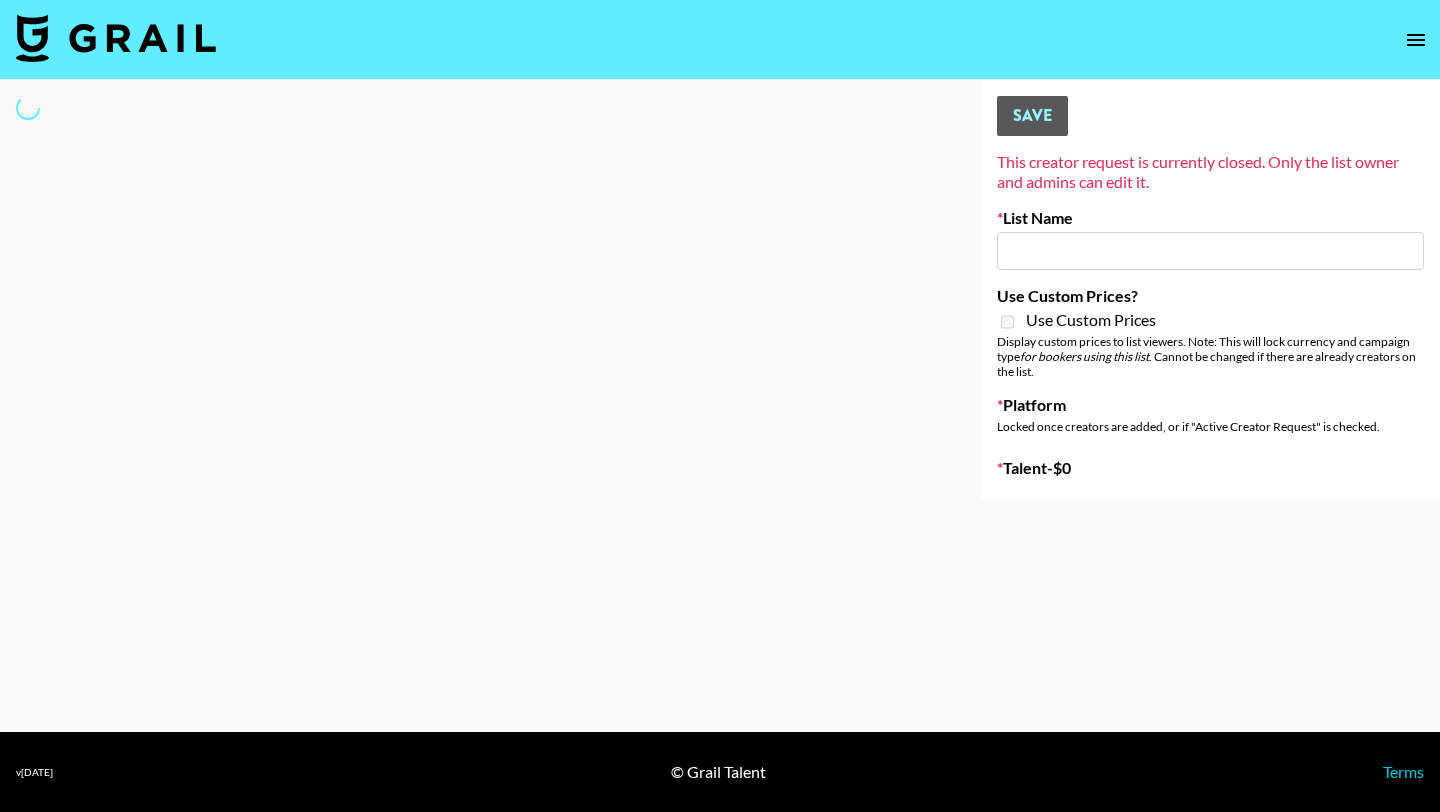 type on "[PERSON_NAME] Sound Promo - Rebellion" 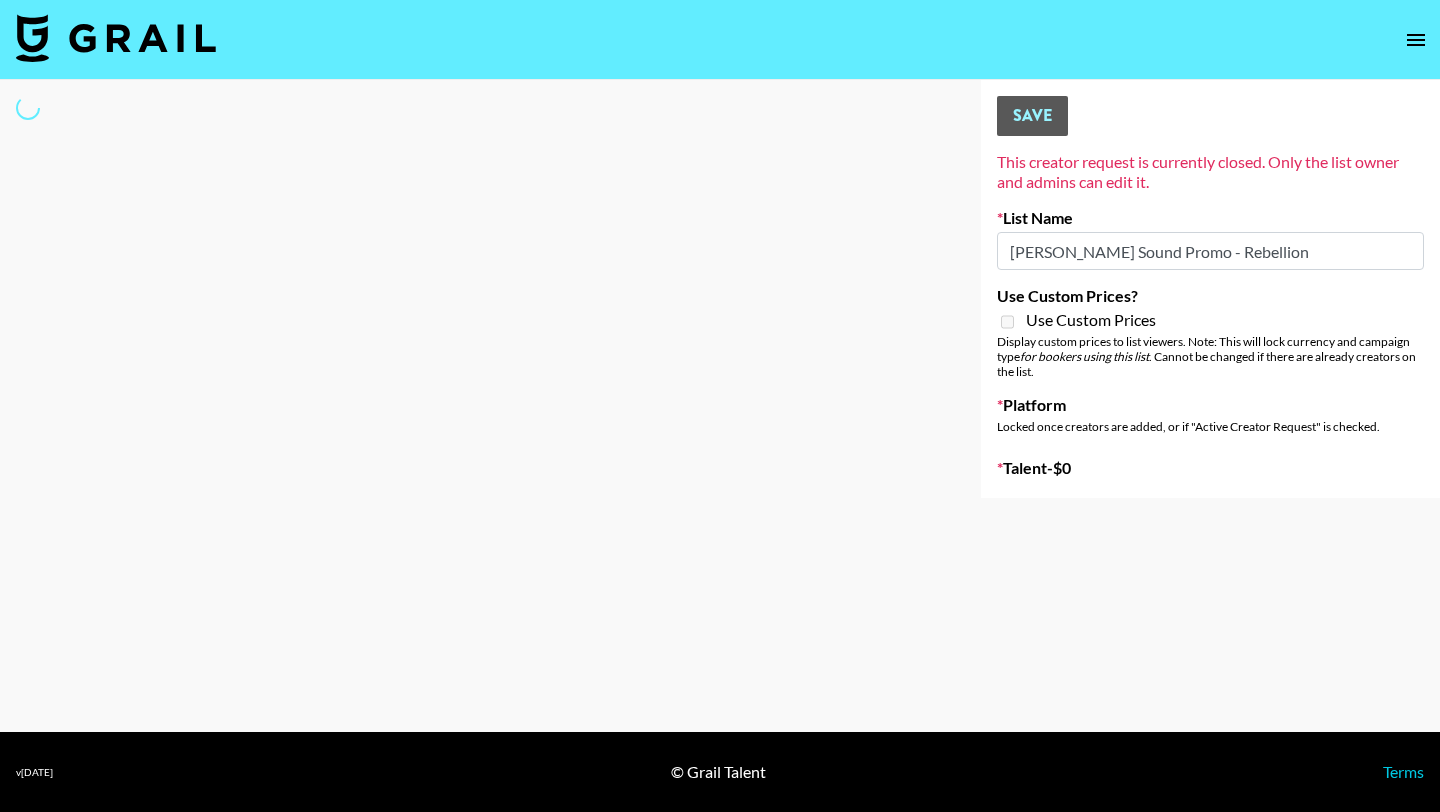 select on "Song" 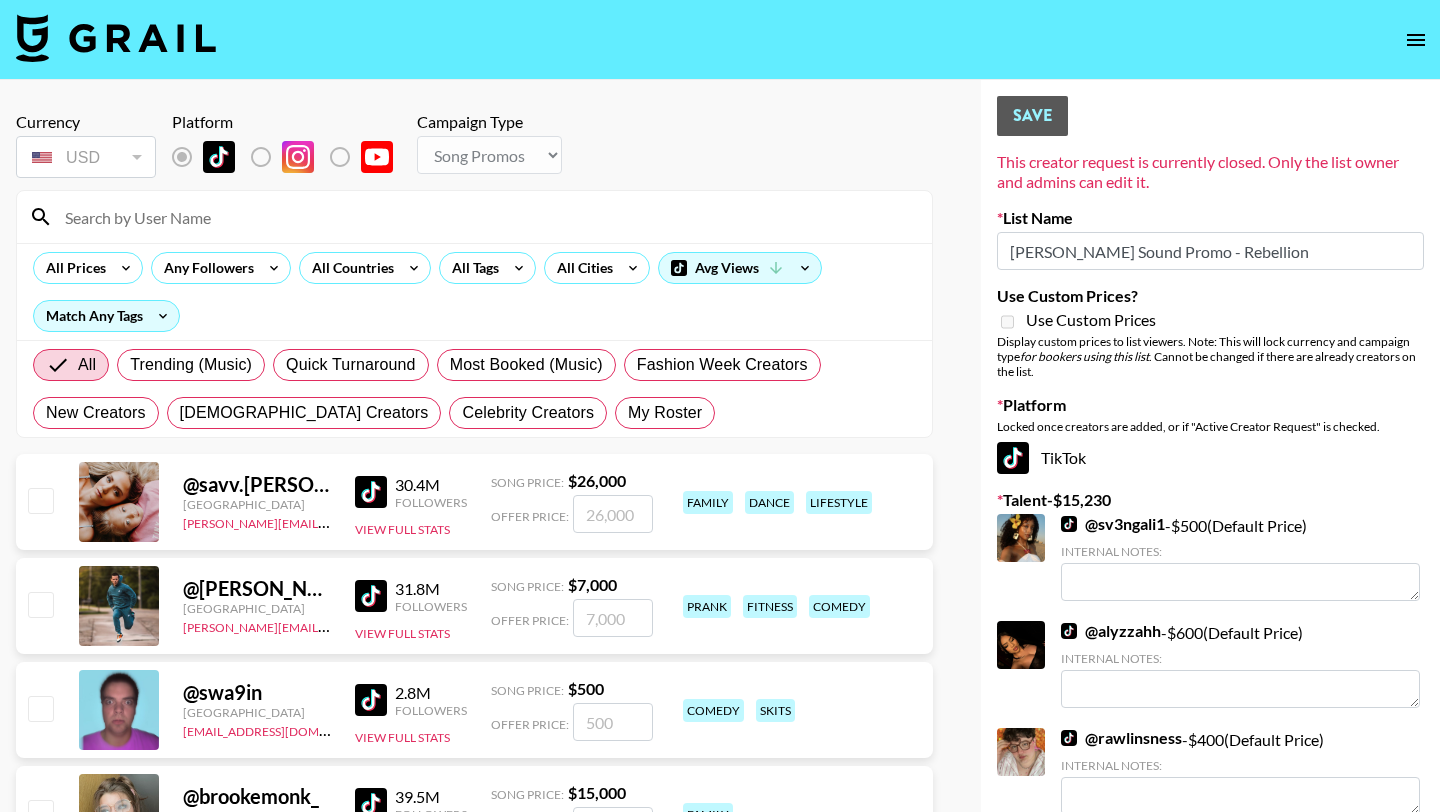 click at bounding box center (486, 217) 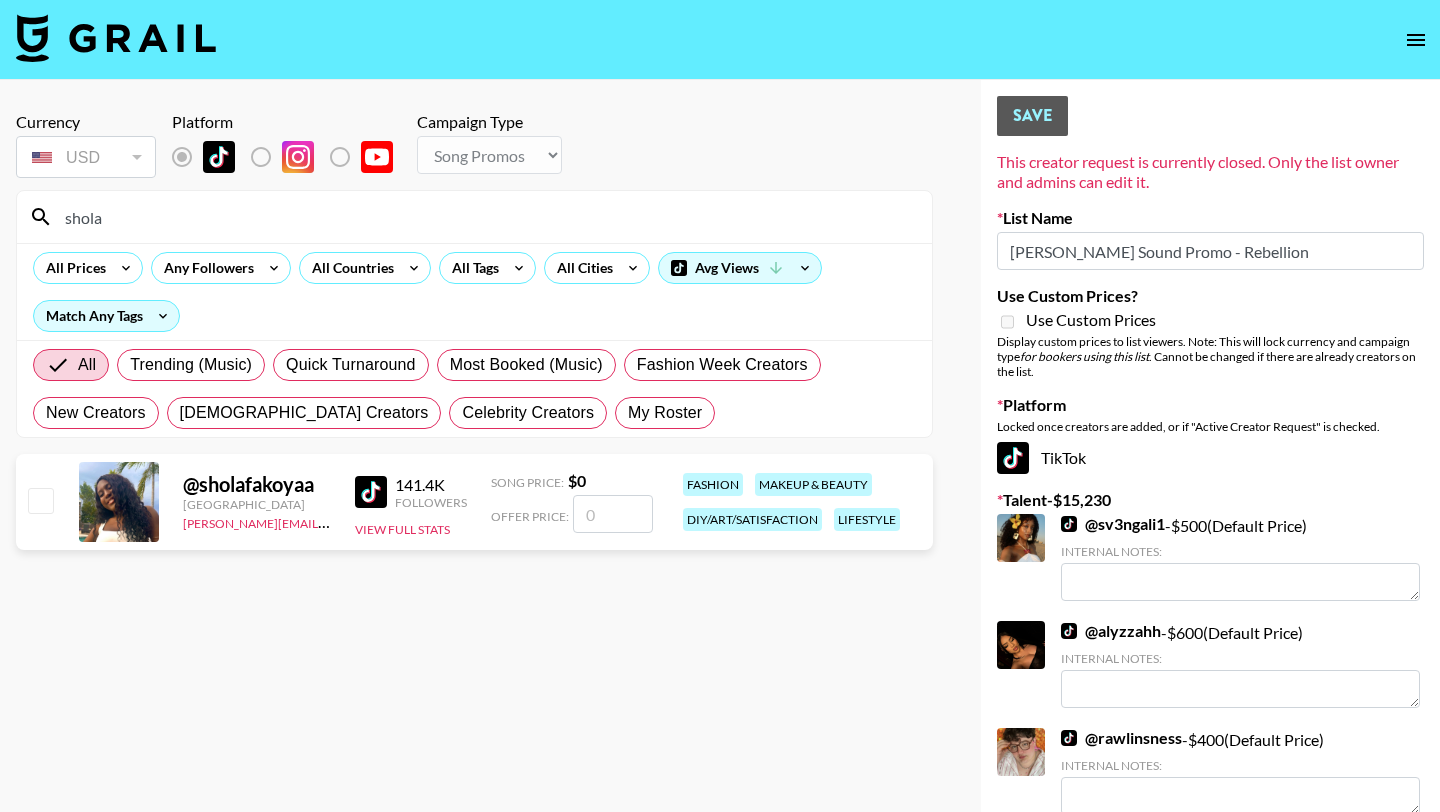 type on "shola" 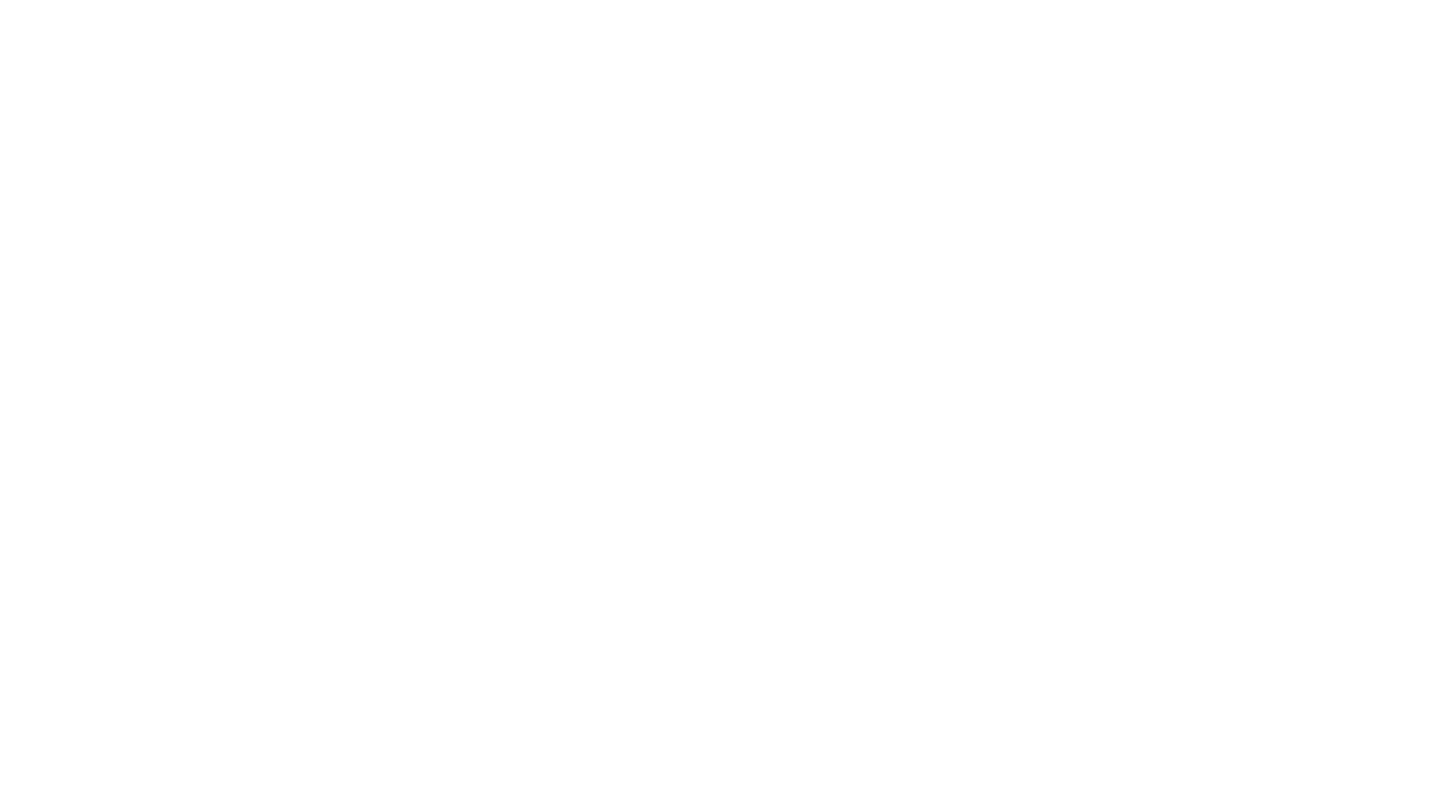 scroll, scrollTop: 0, scrollLeft: 0, axis: both 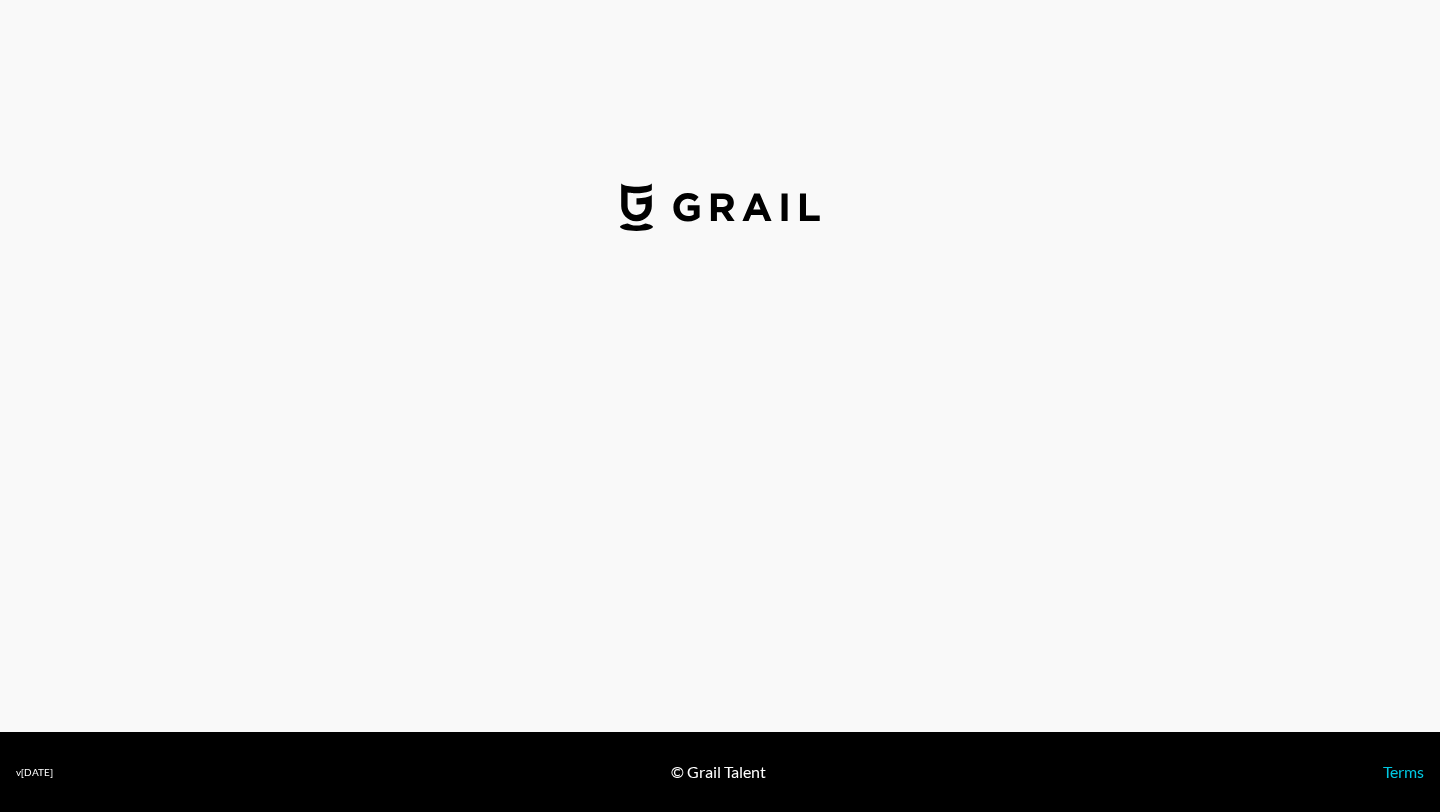 select on "USD" 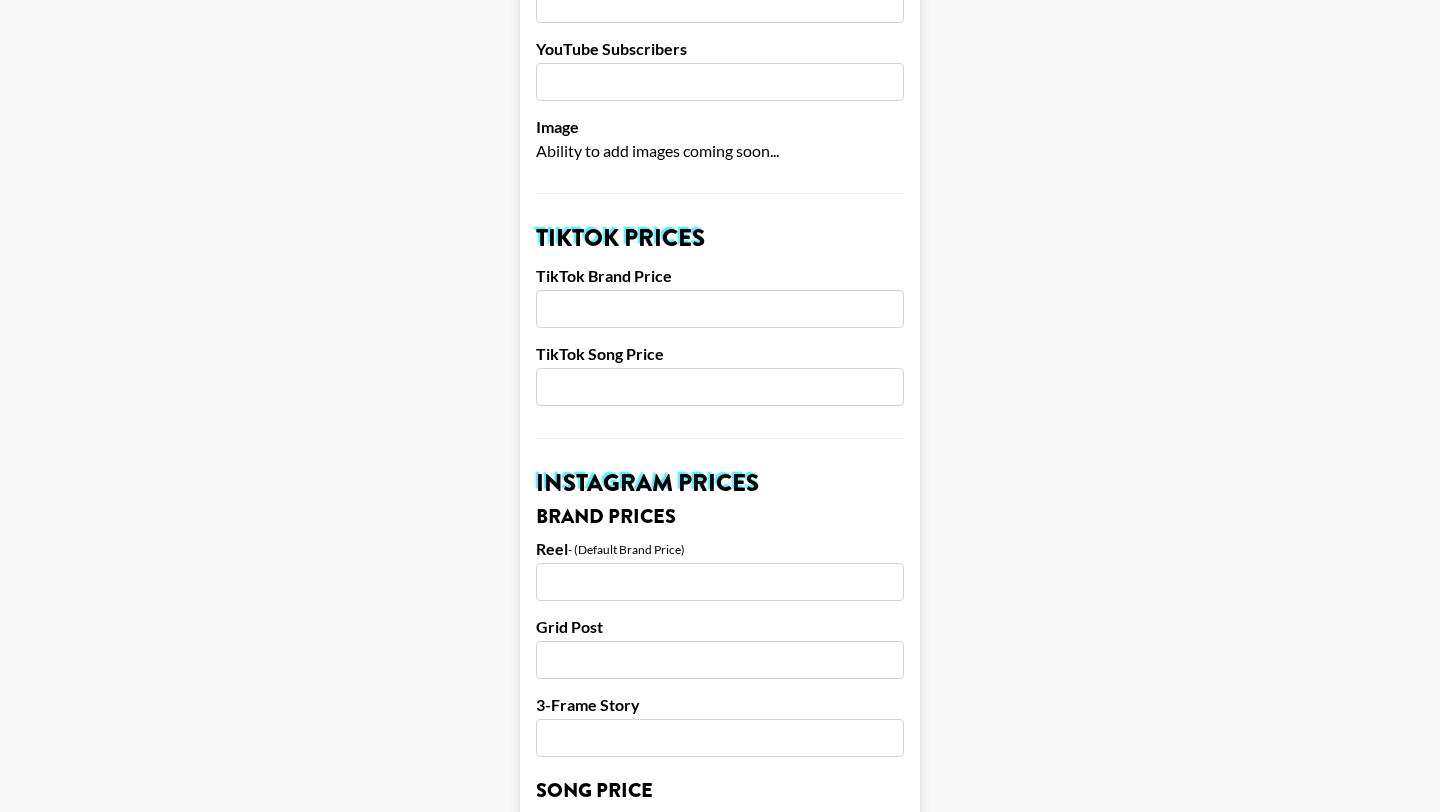 scroll, scrollTop: 549, scrollLeft: 0, axis: vertical 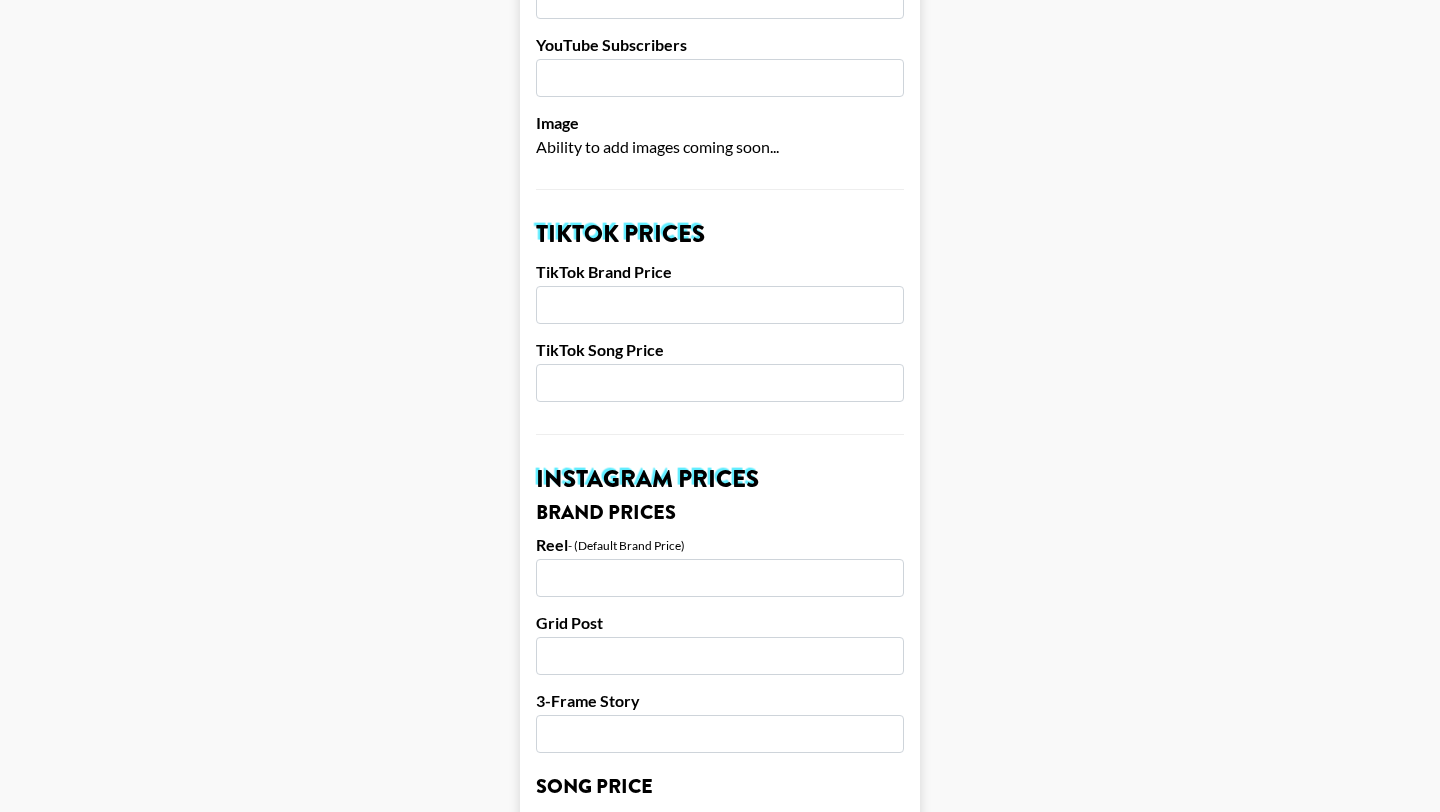 click at bounding box center (720, 578) 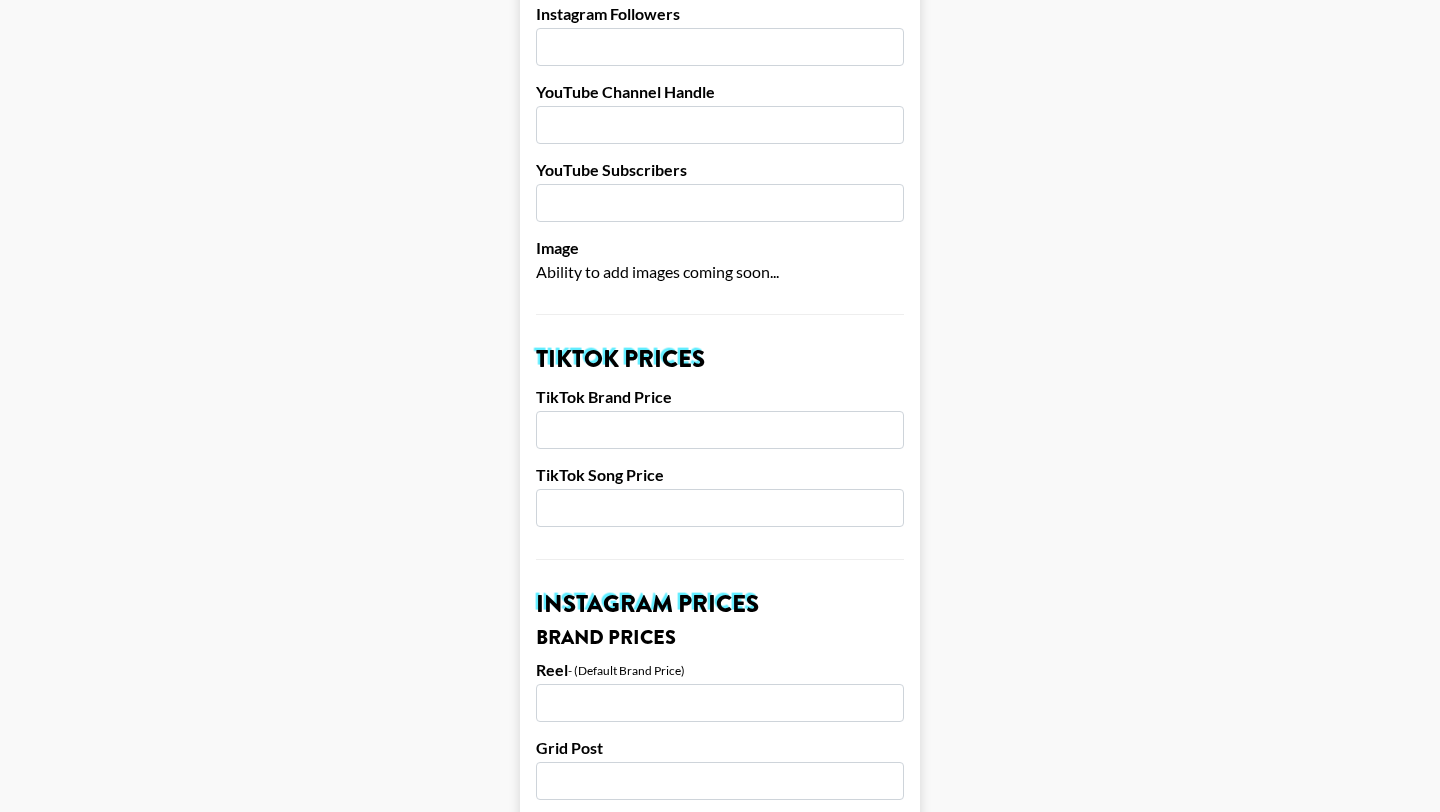 scroll, scrollTop: 411, scrollLeft: 0, axis: vertical 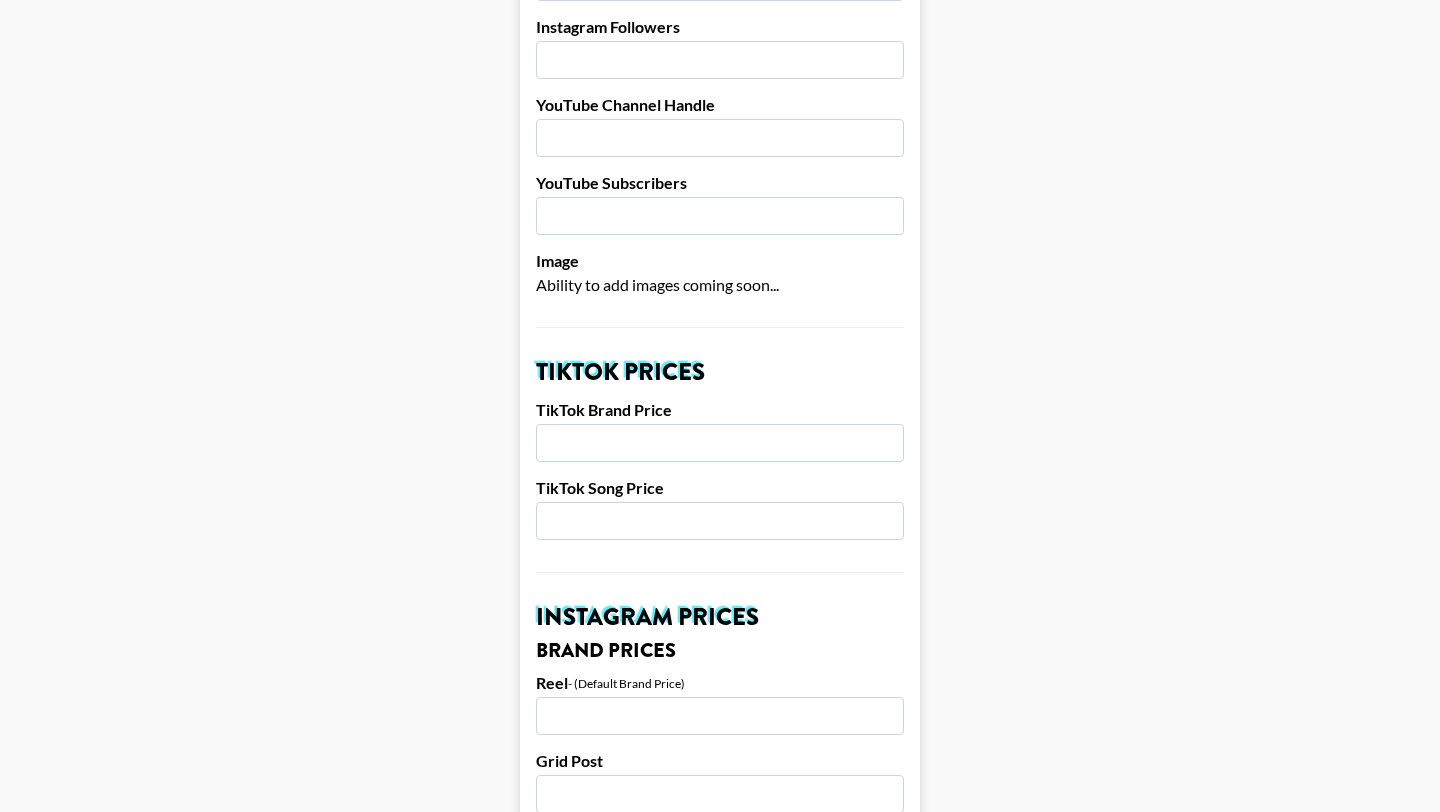 click at bounding box center (720, 443) 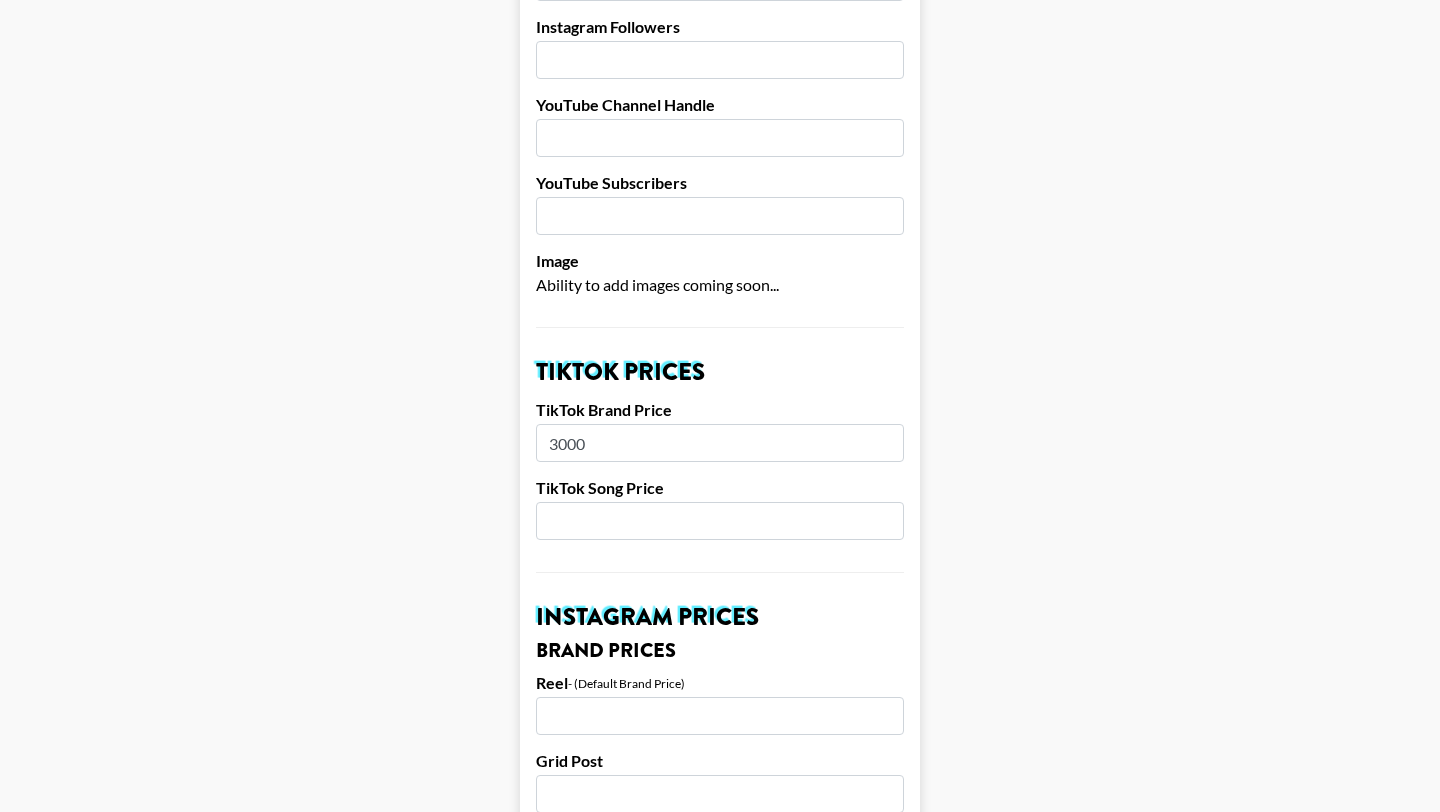 type on "3000" 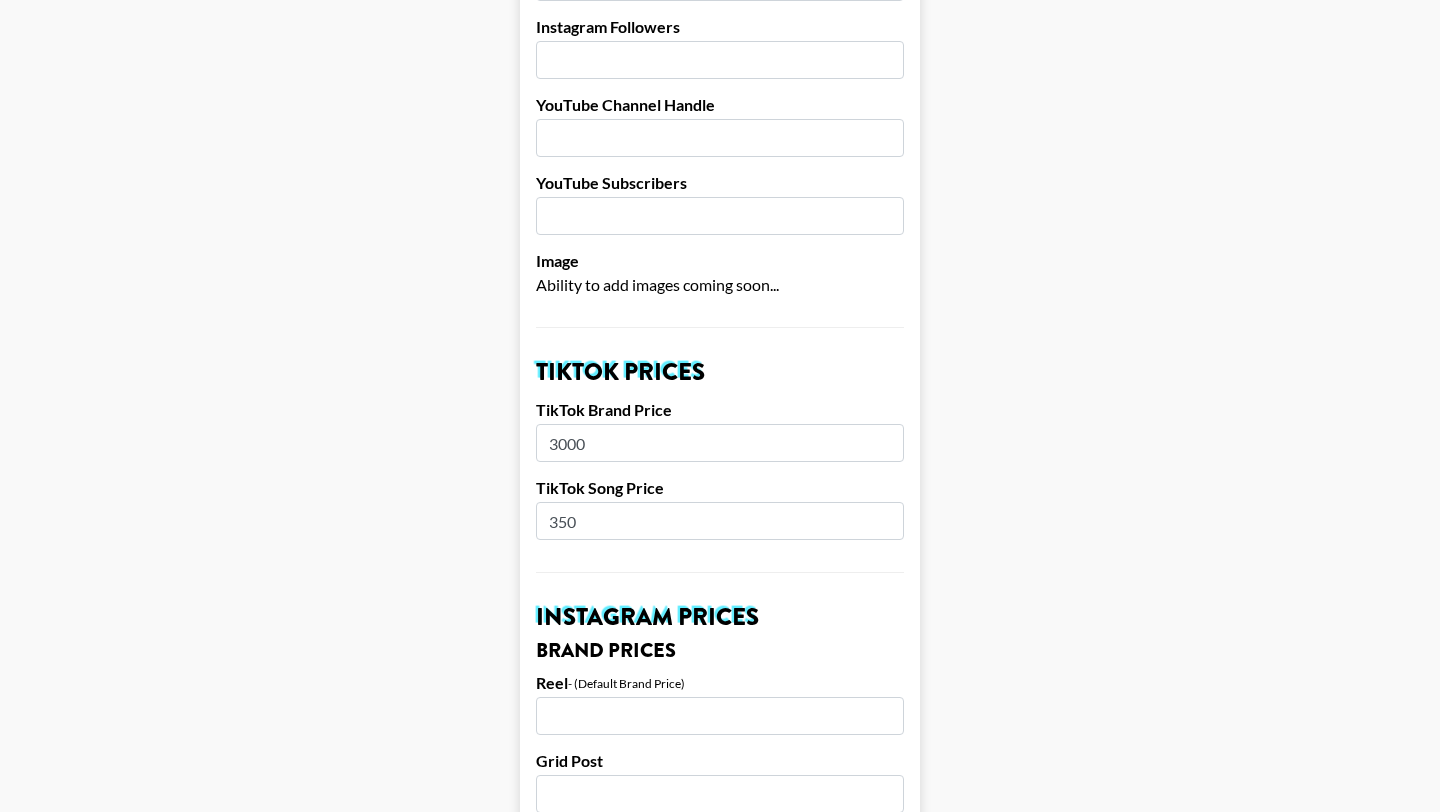 type on "350" 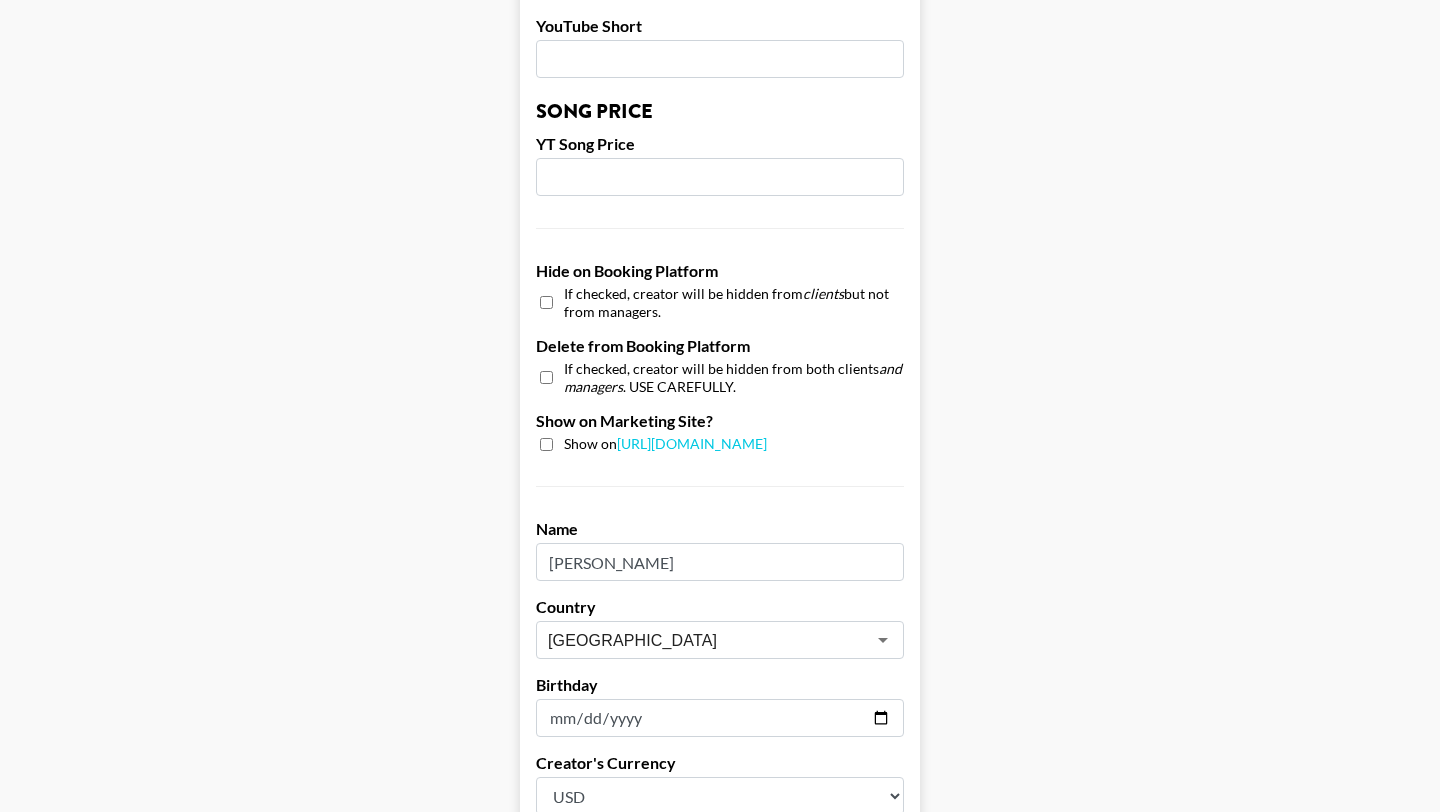 scroll, scrollTop: 1901, scrollLeft: 0, axis: vertical 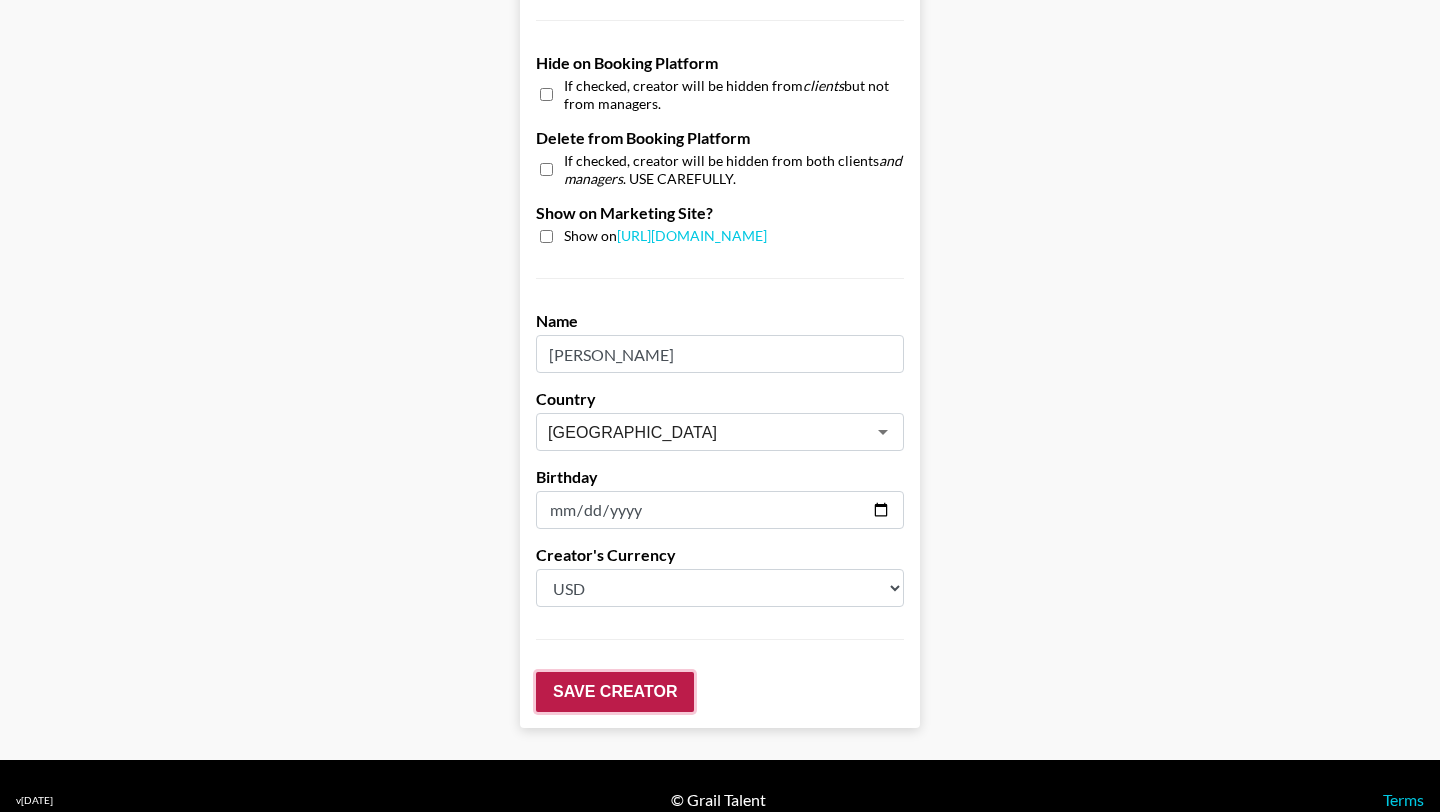 click on "Save Creator" at bounding box center [615, 692] 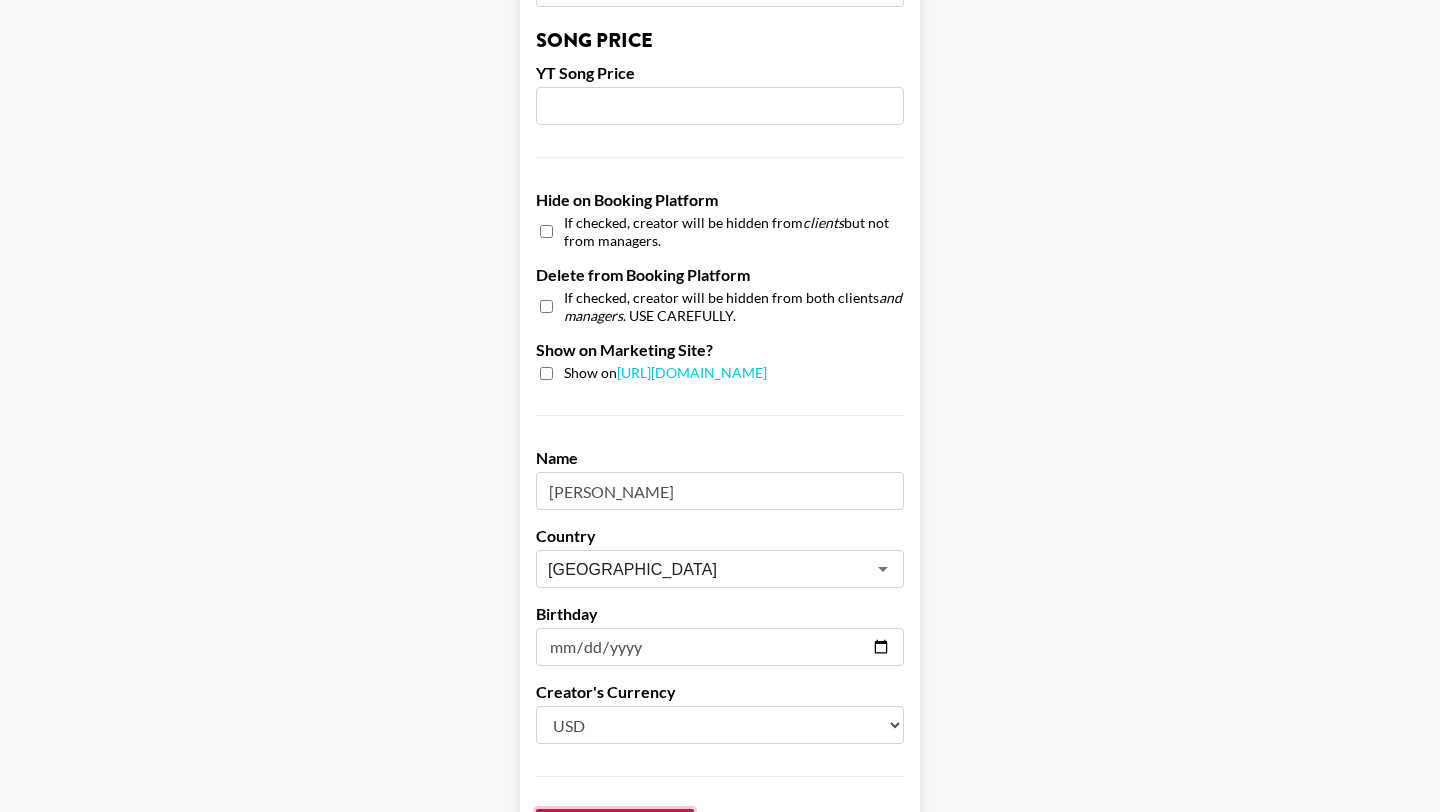 scroll, scrollTop: 1898, scrollLeft: 0, axis: vertical 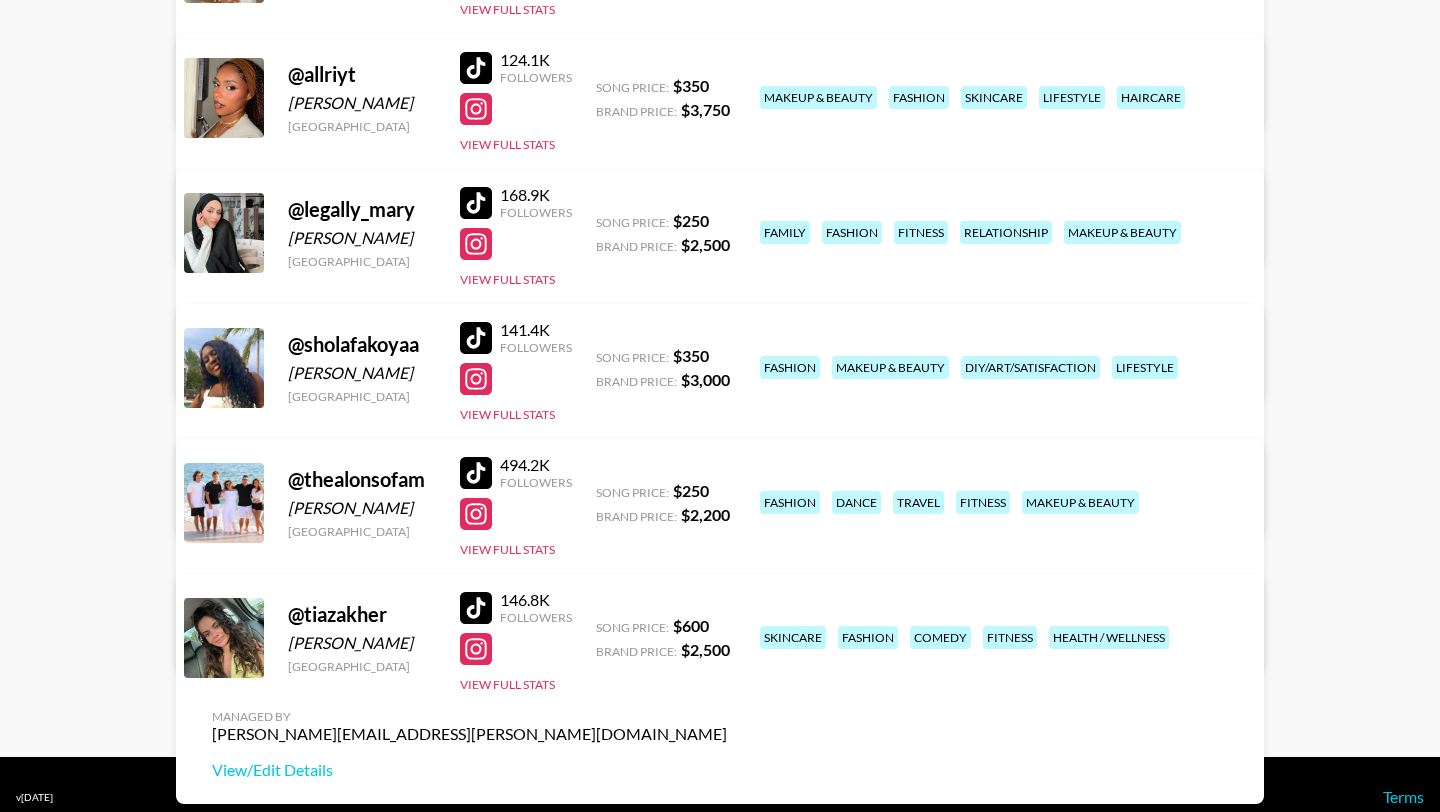 click at bounding box center (476, 649) 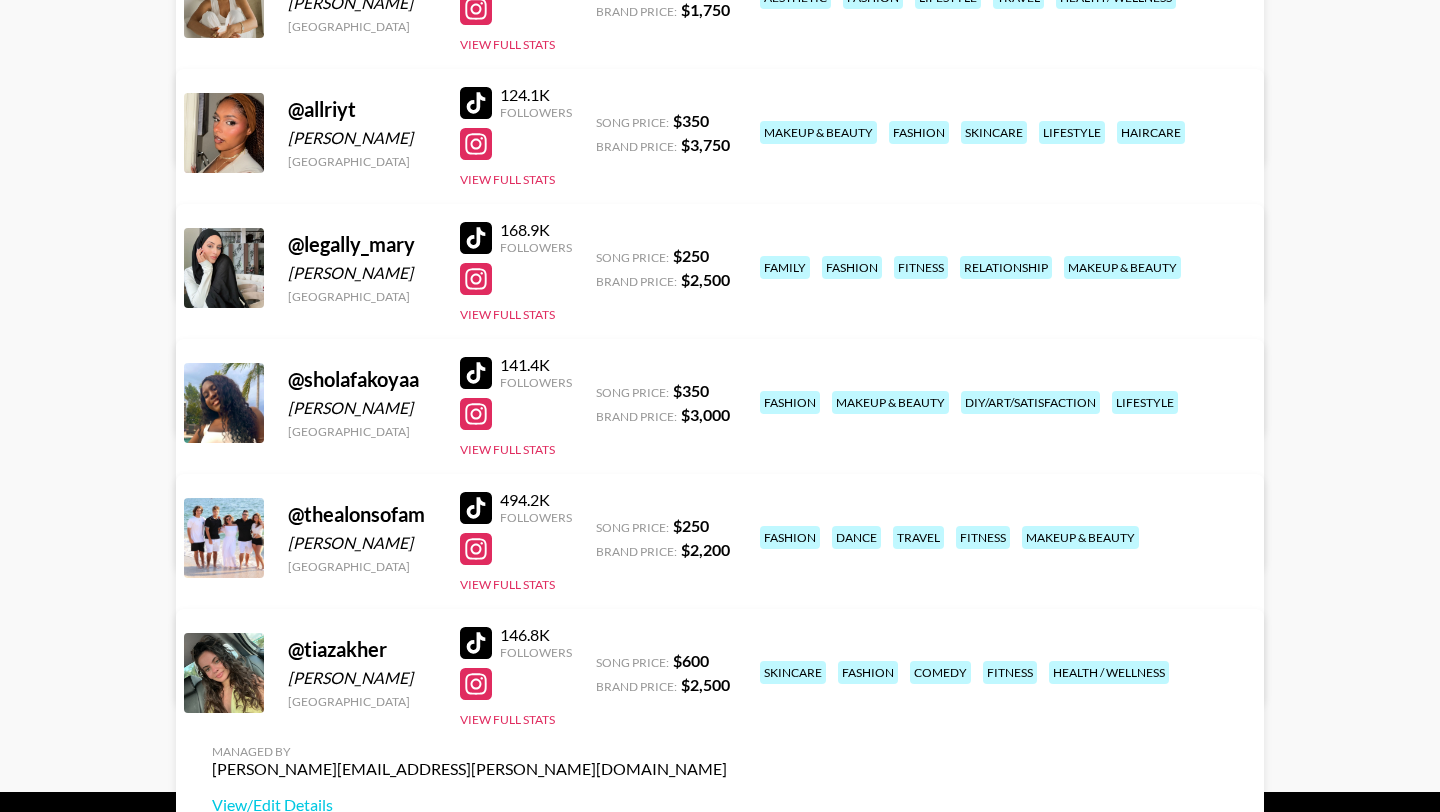 scroll, scrollTop: 361, scrollLeft: 0, axis: vertical 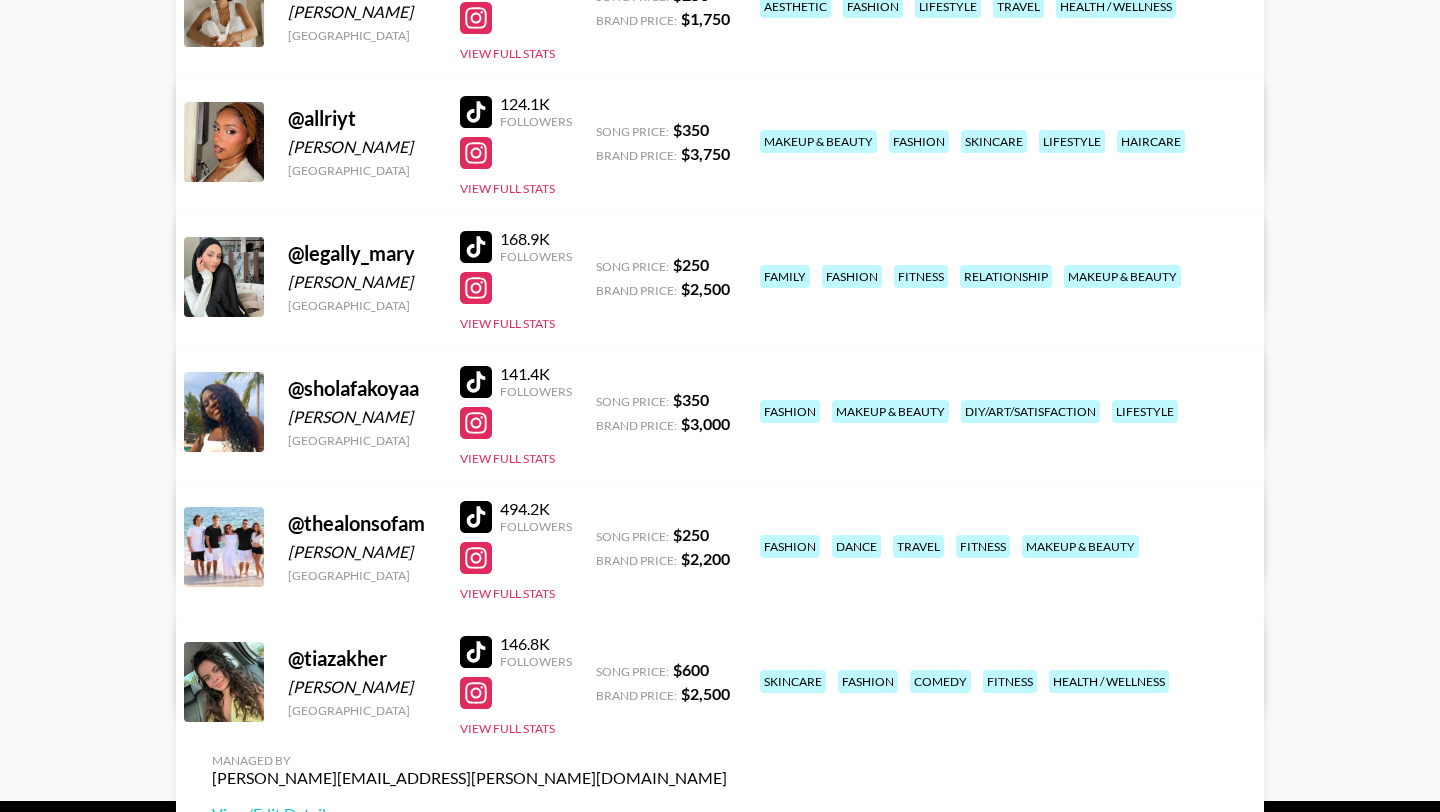 click at bounding box center [476, 382] 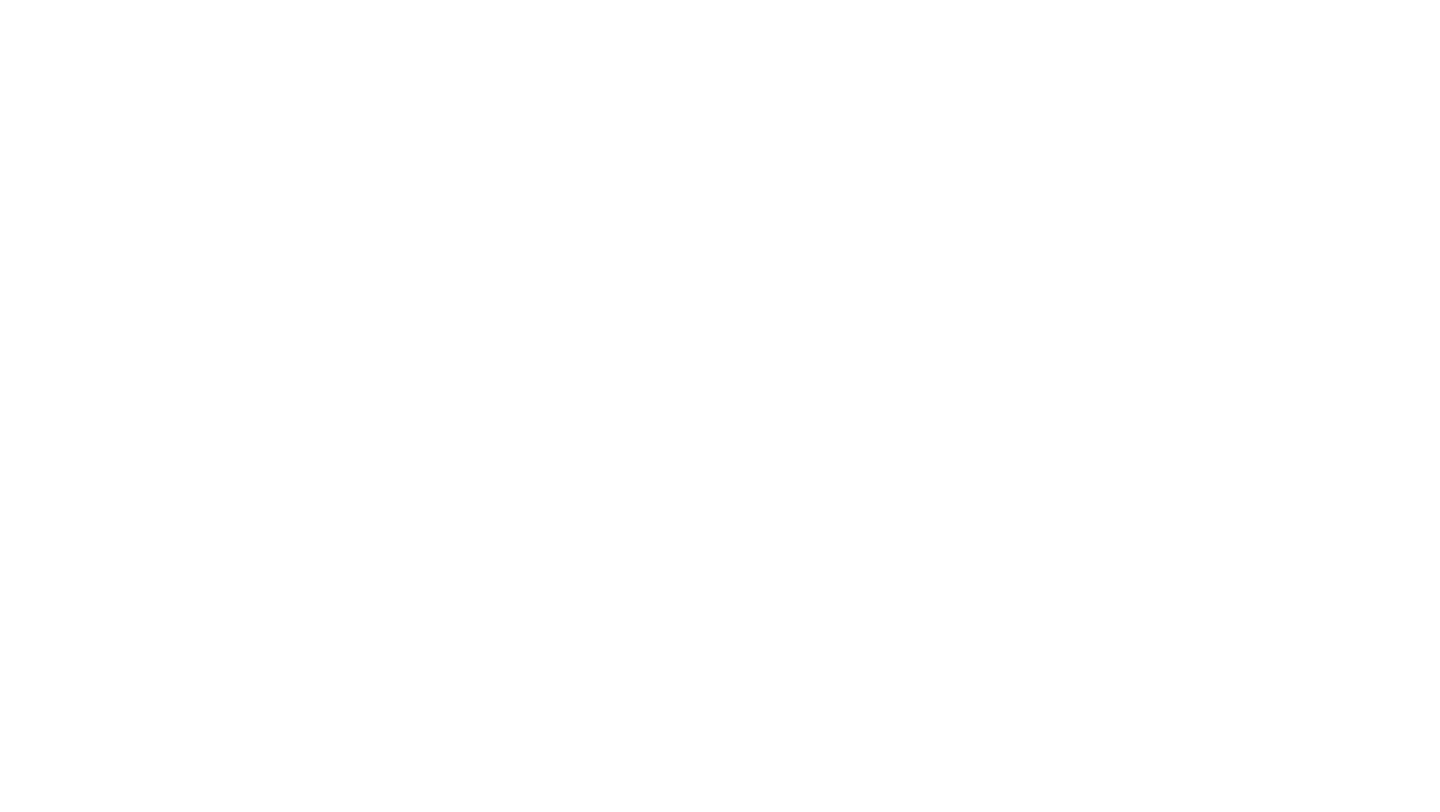scroll, scrollTop: 0, scrollLeft: 0, axis: both 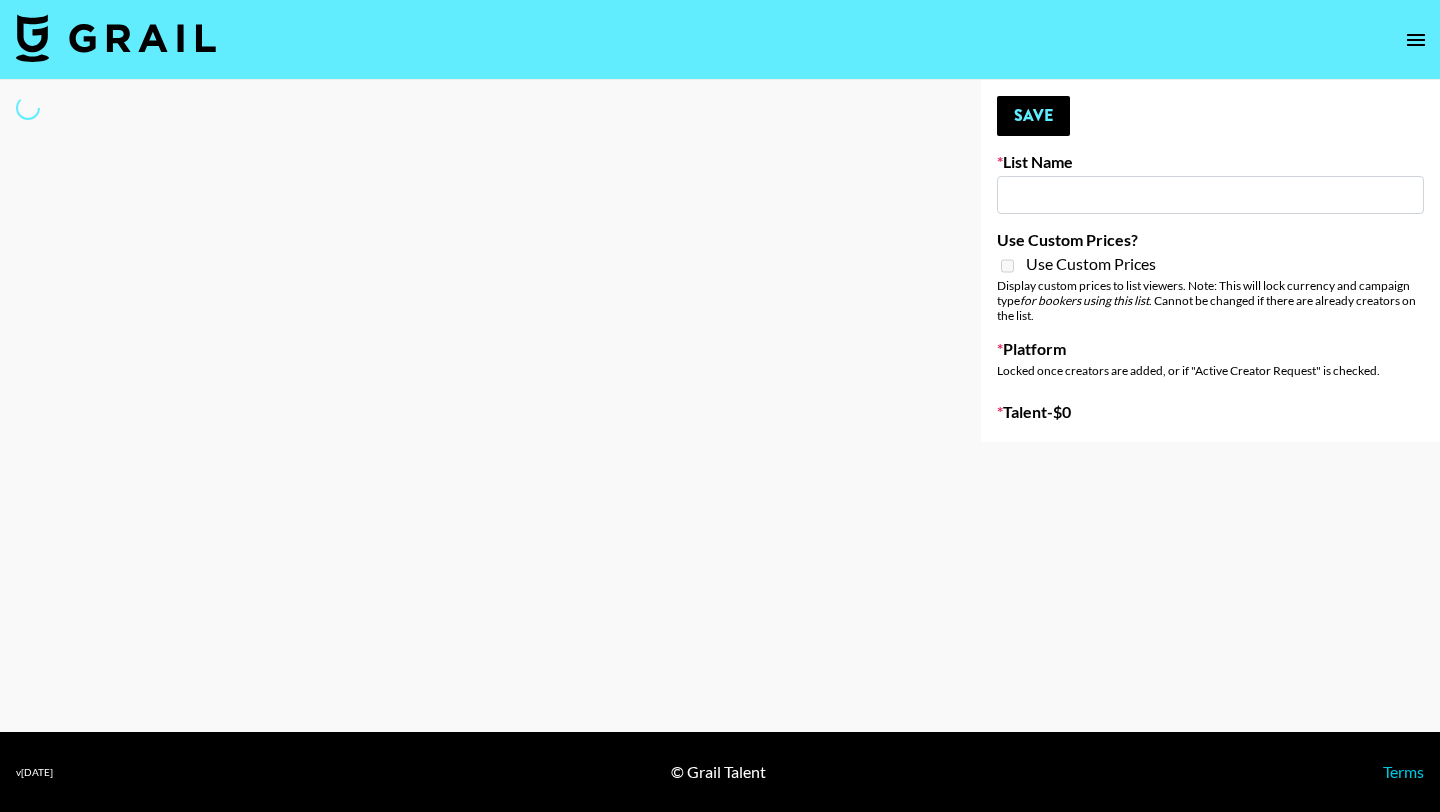 type on "[PERSON_NAME] Sound Promo - Rebellion" 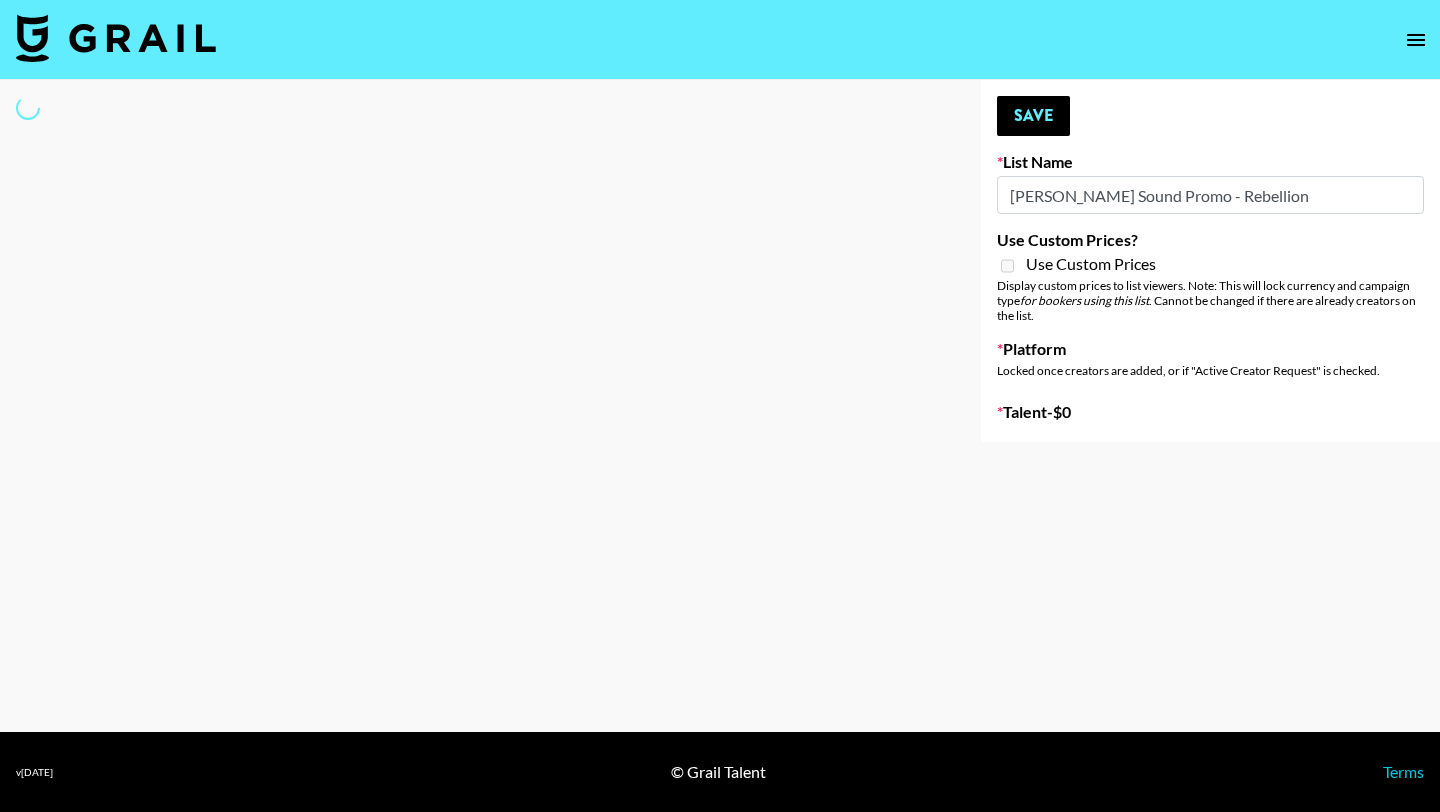 select on "Song" 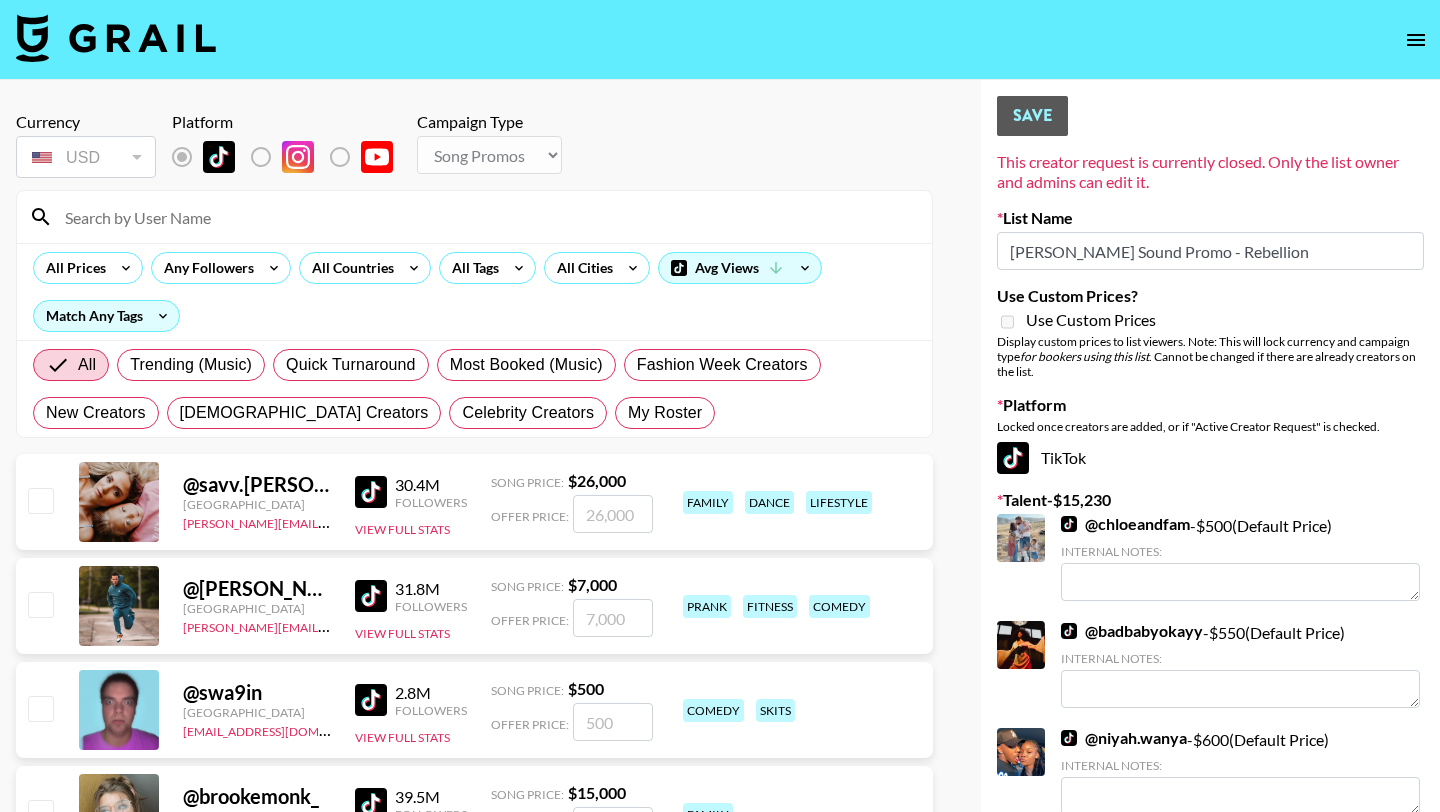 click at bounding box center (486, 217) 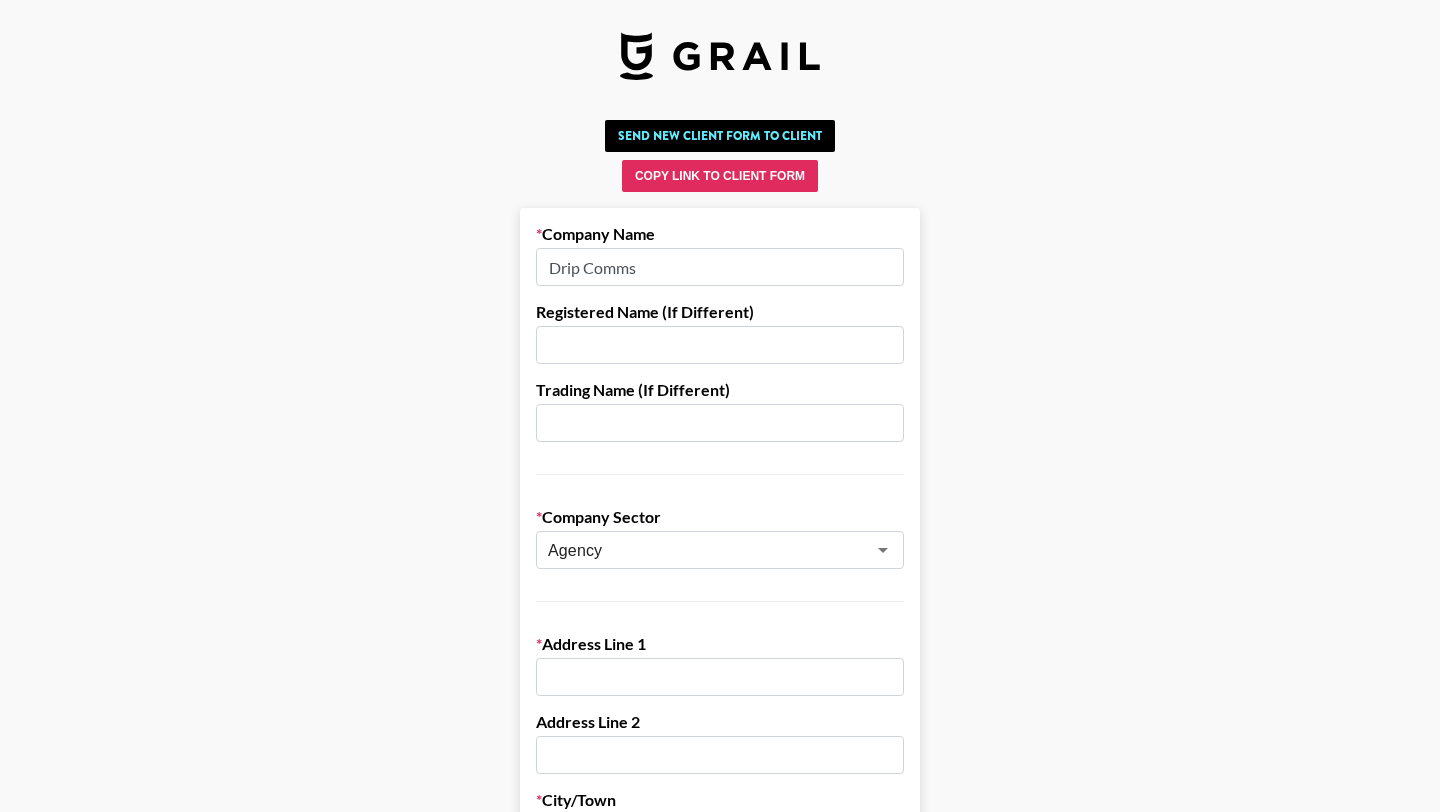 scroll, scrollTop: 0, scrollLeft: 0, axis: both 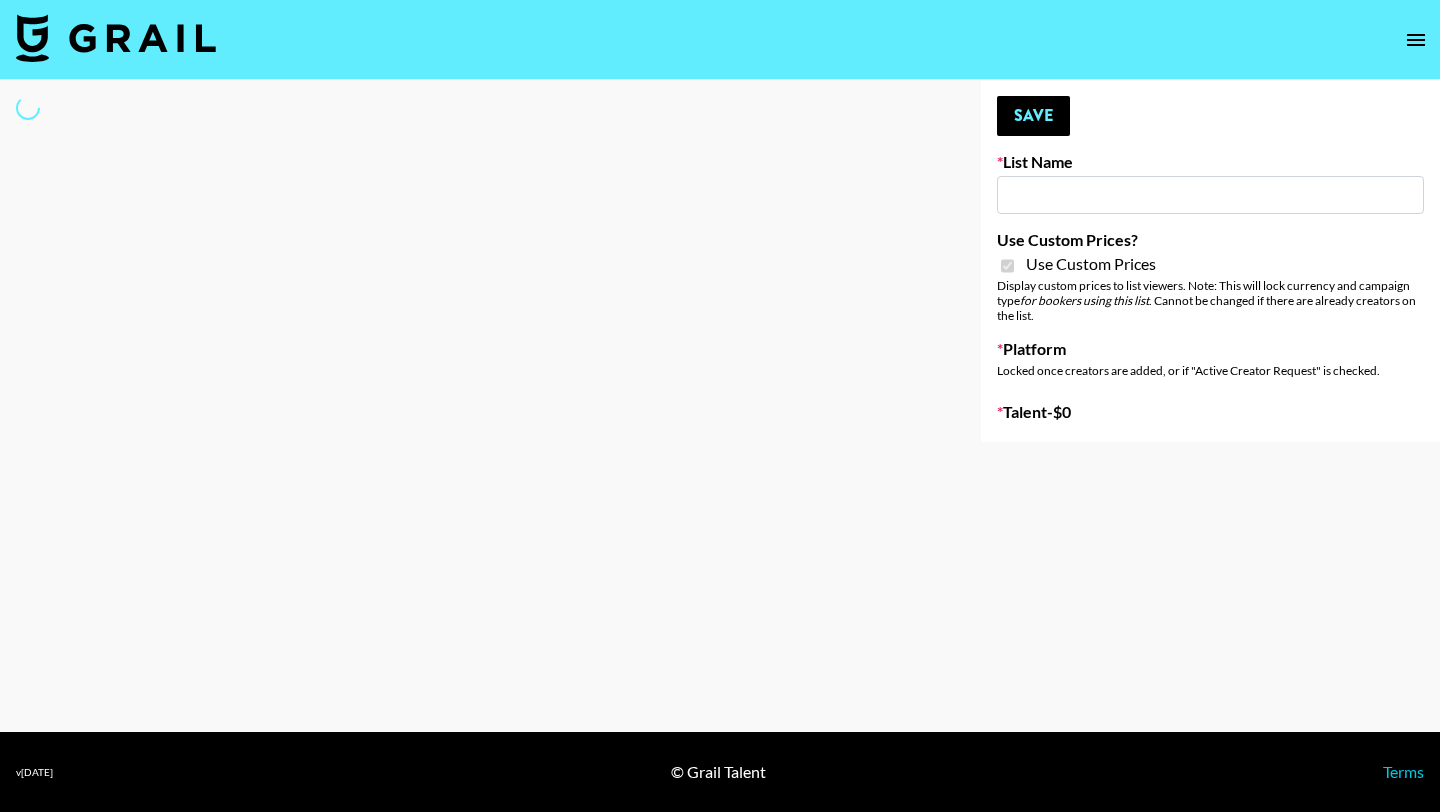 type on "Tritbit" 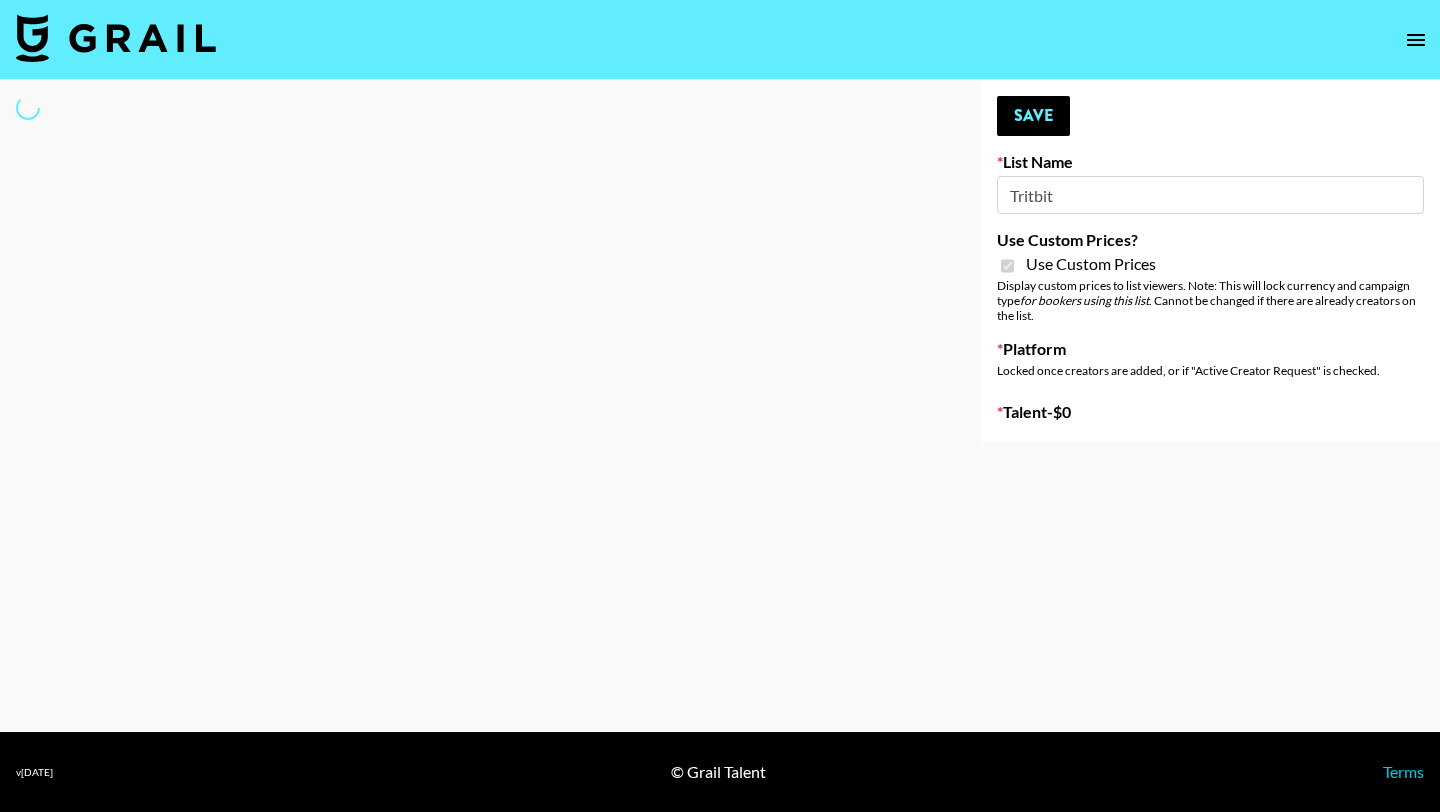 select on "Brand" 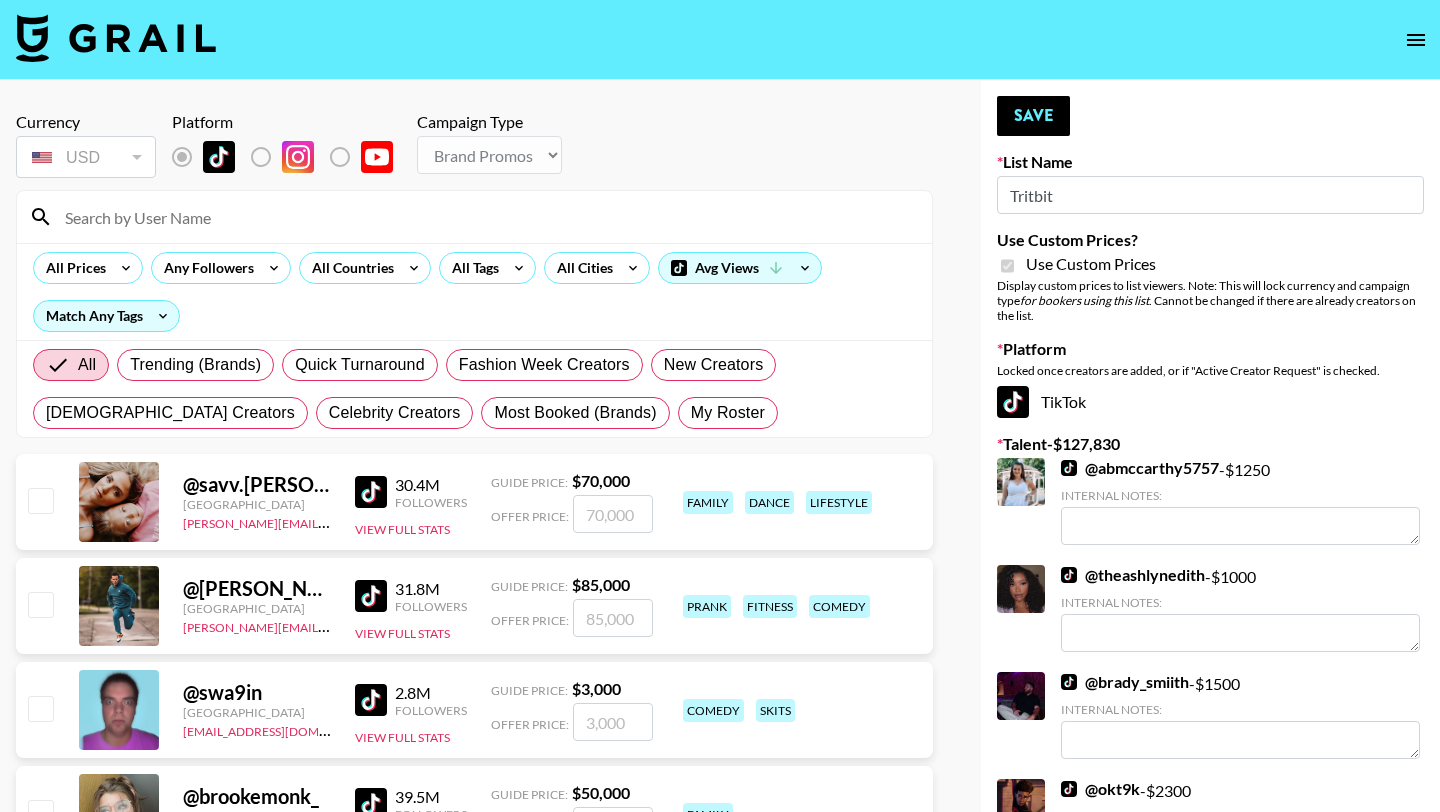 click at bounding box center [486, 217] 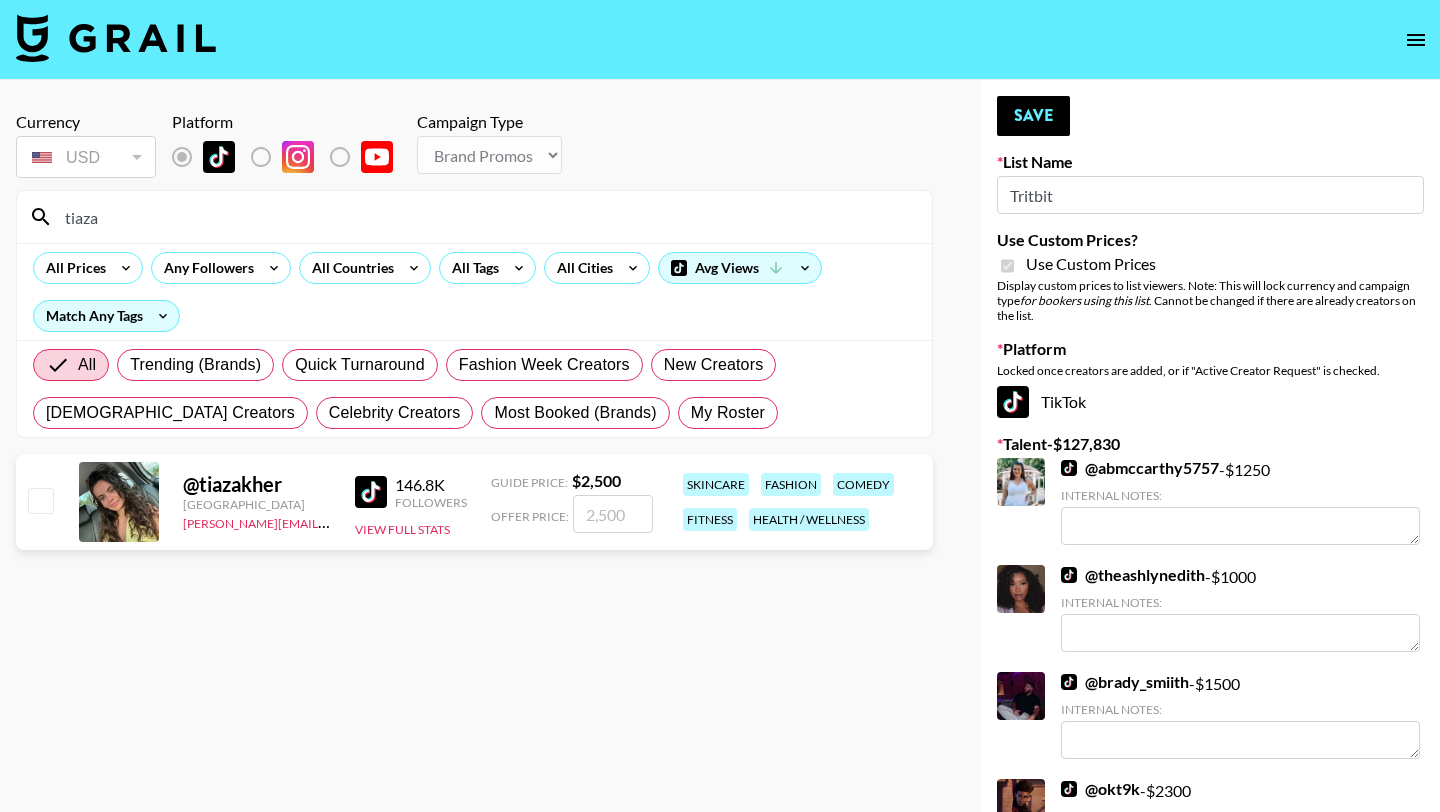 type on "tiaza" 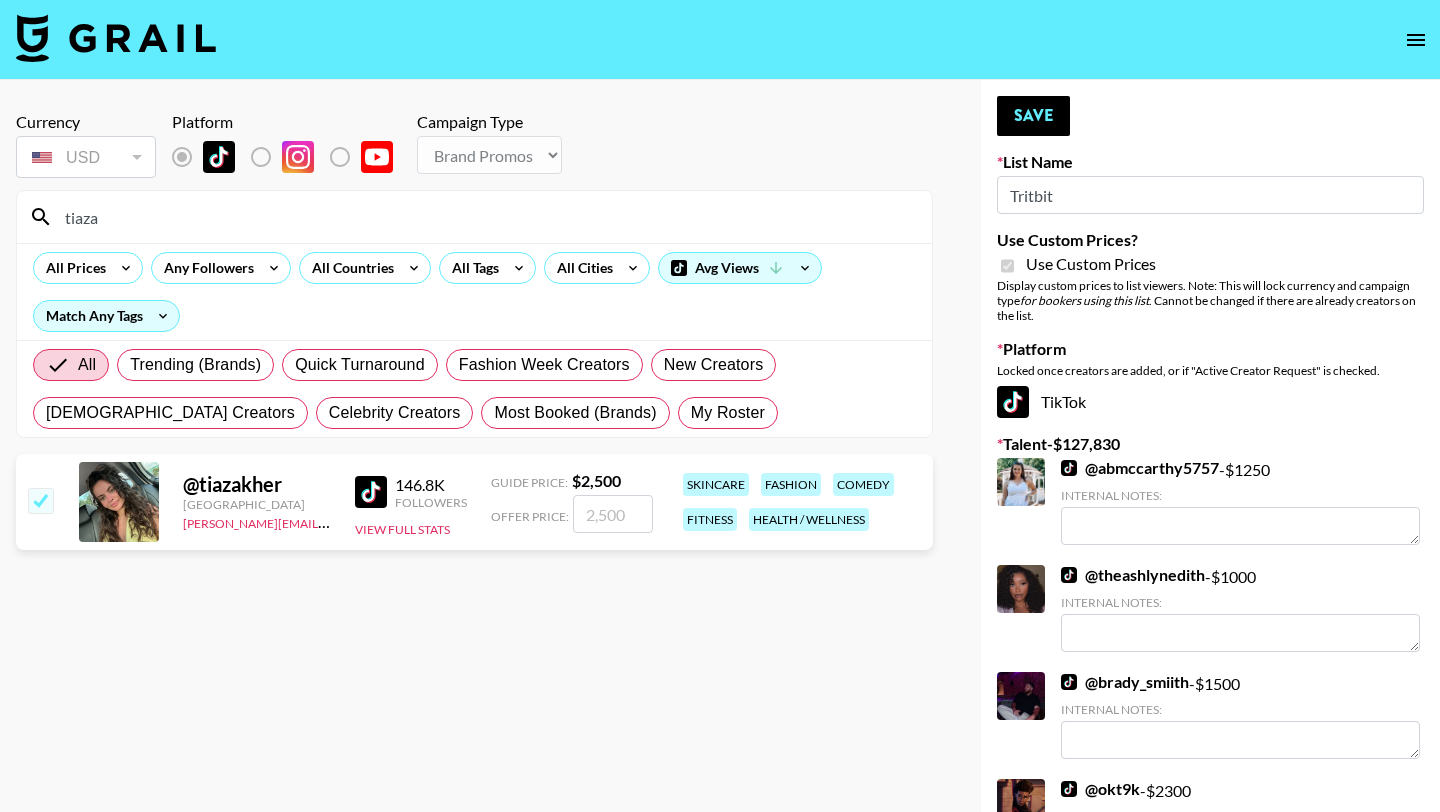 checkbox on "true" 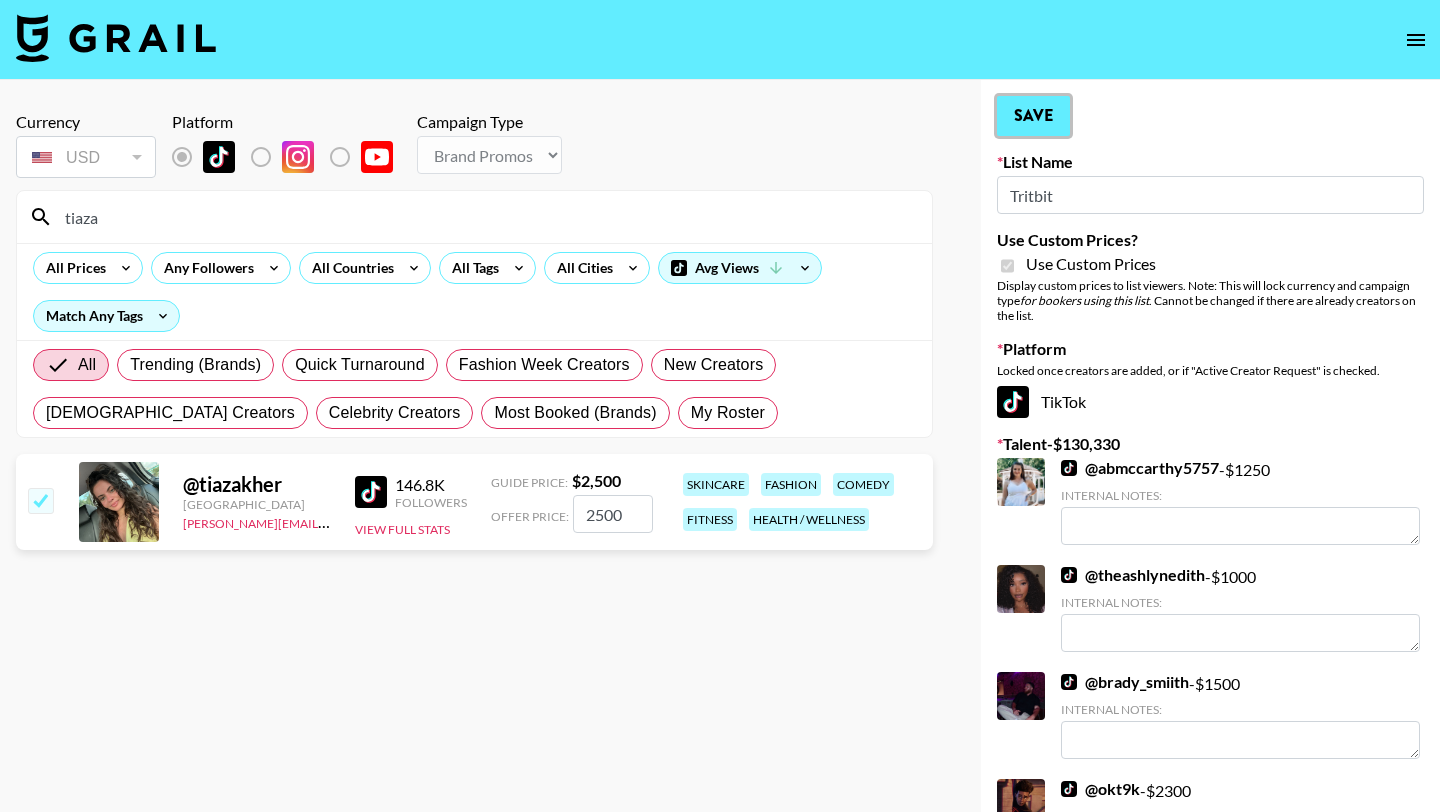 click on "Save" at bounding box center [1033, 116] 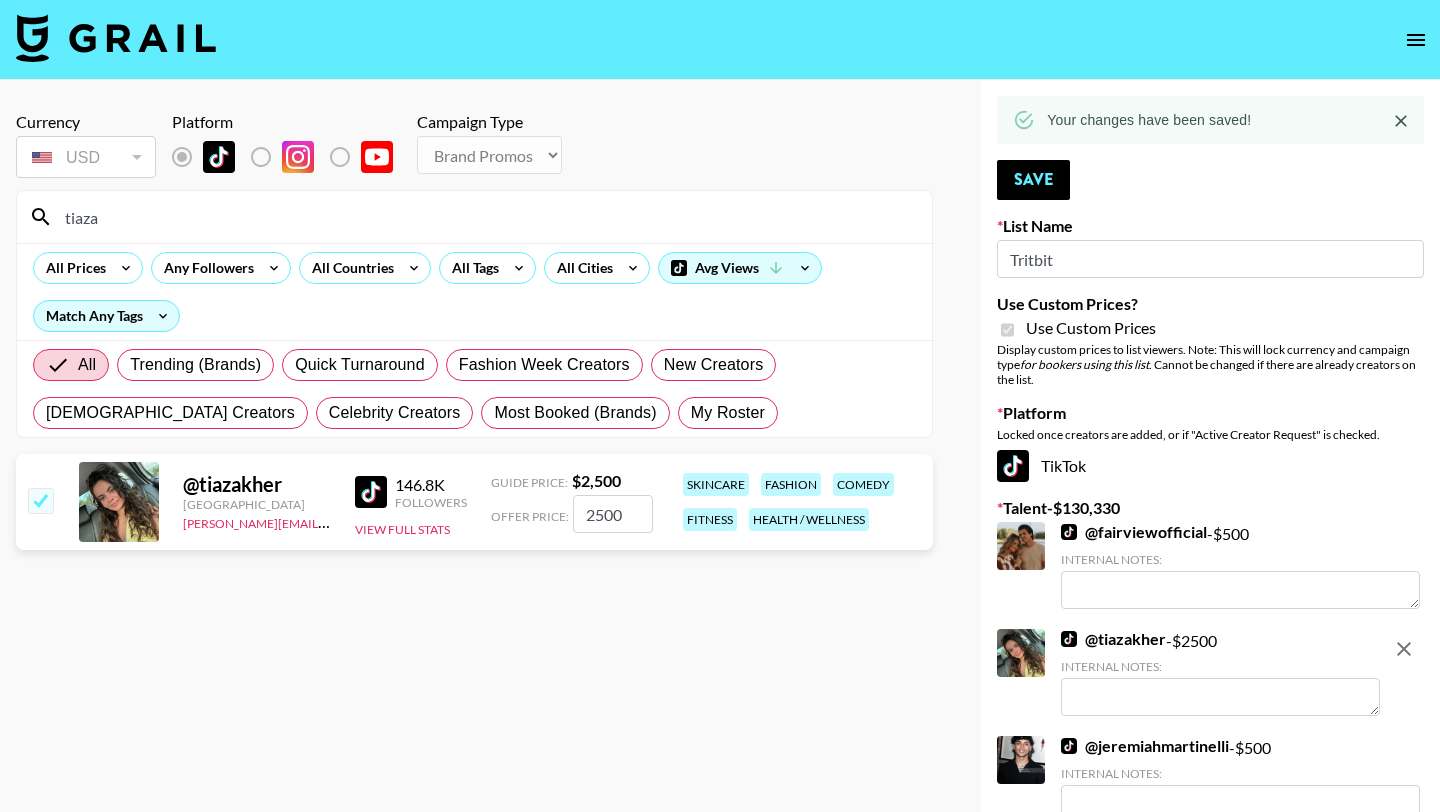 drag, startPoint x: 114, startPoint y: 206, endPoint x: 130, endPoint y: 221, distance: 21.931713 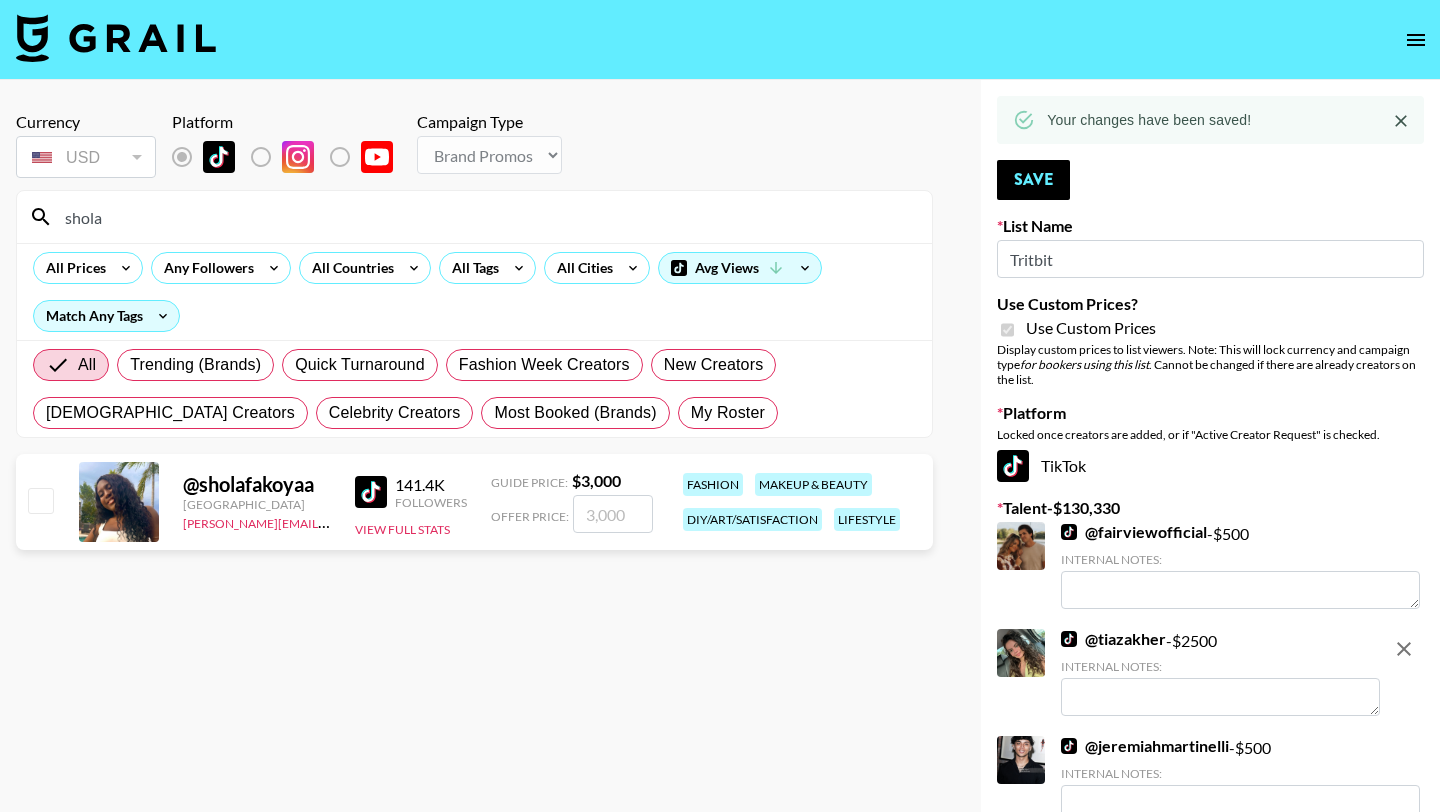 type on "shola" 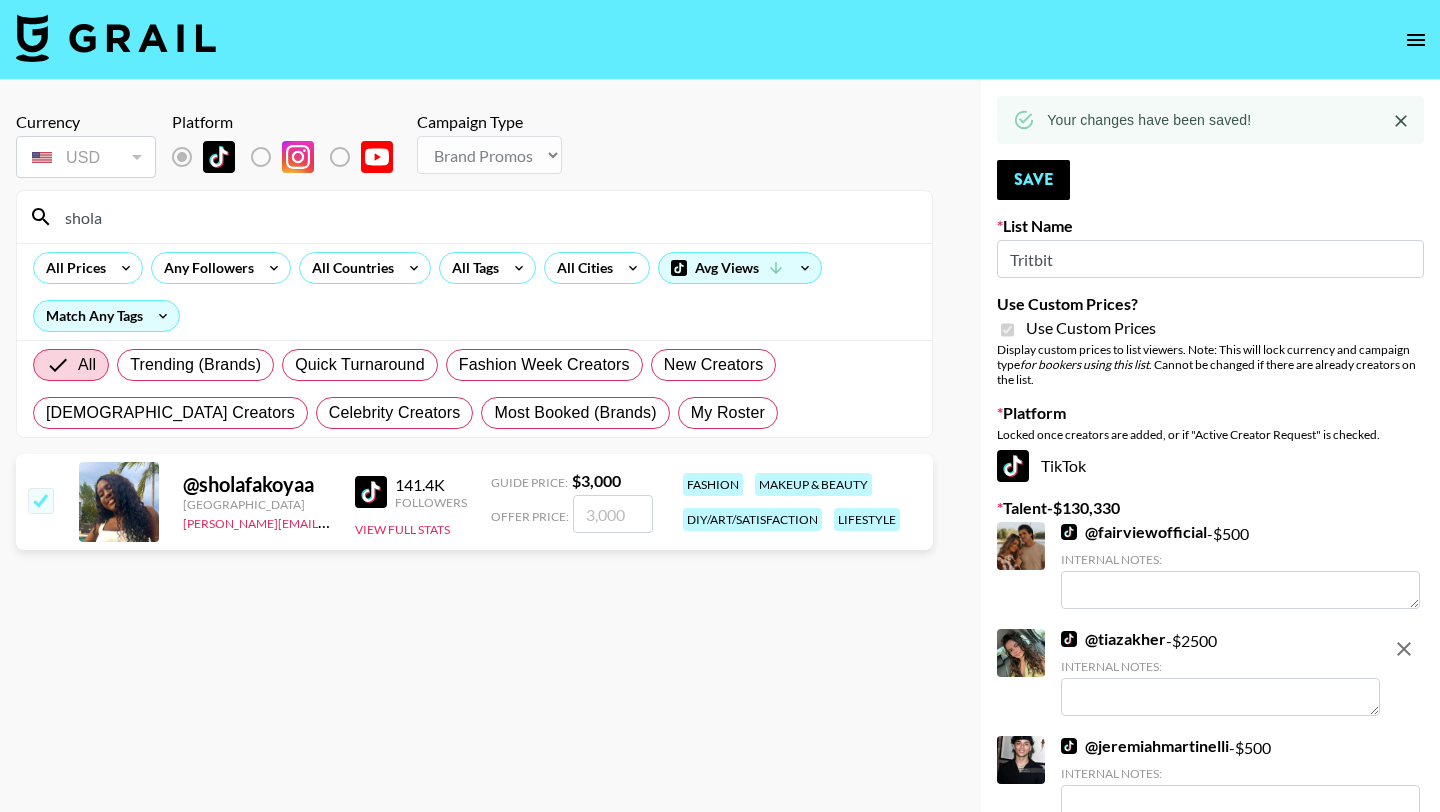 checkbox on "true" 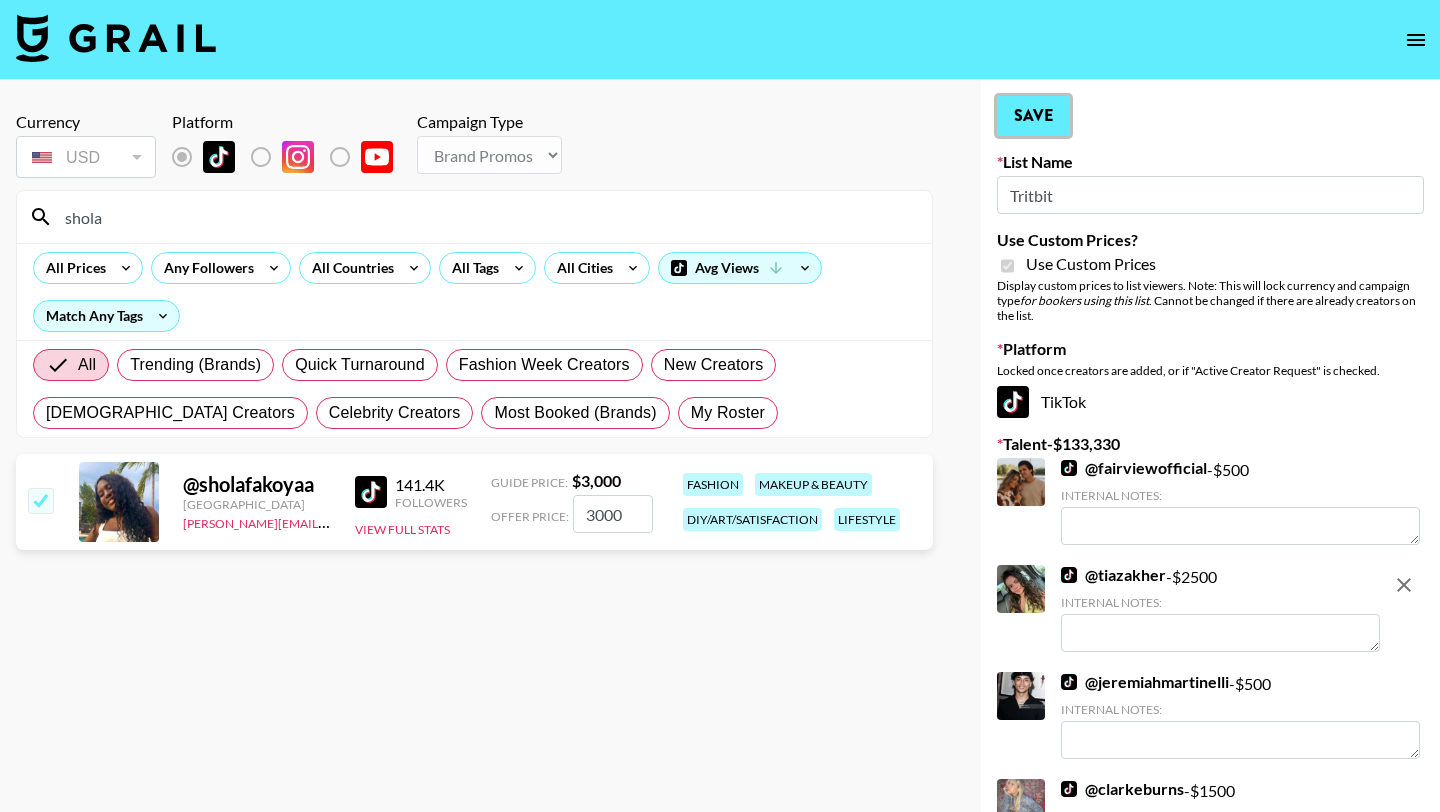 click on "Save" at bounding box center (1033, 116) 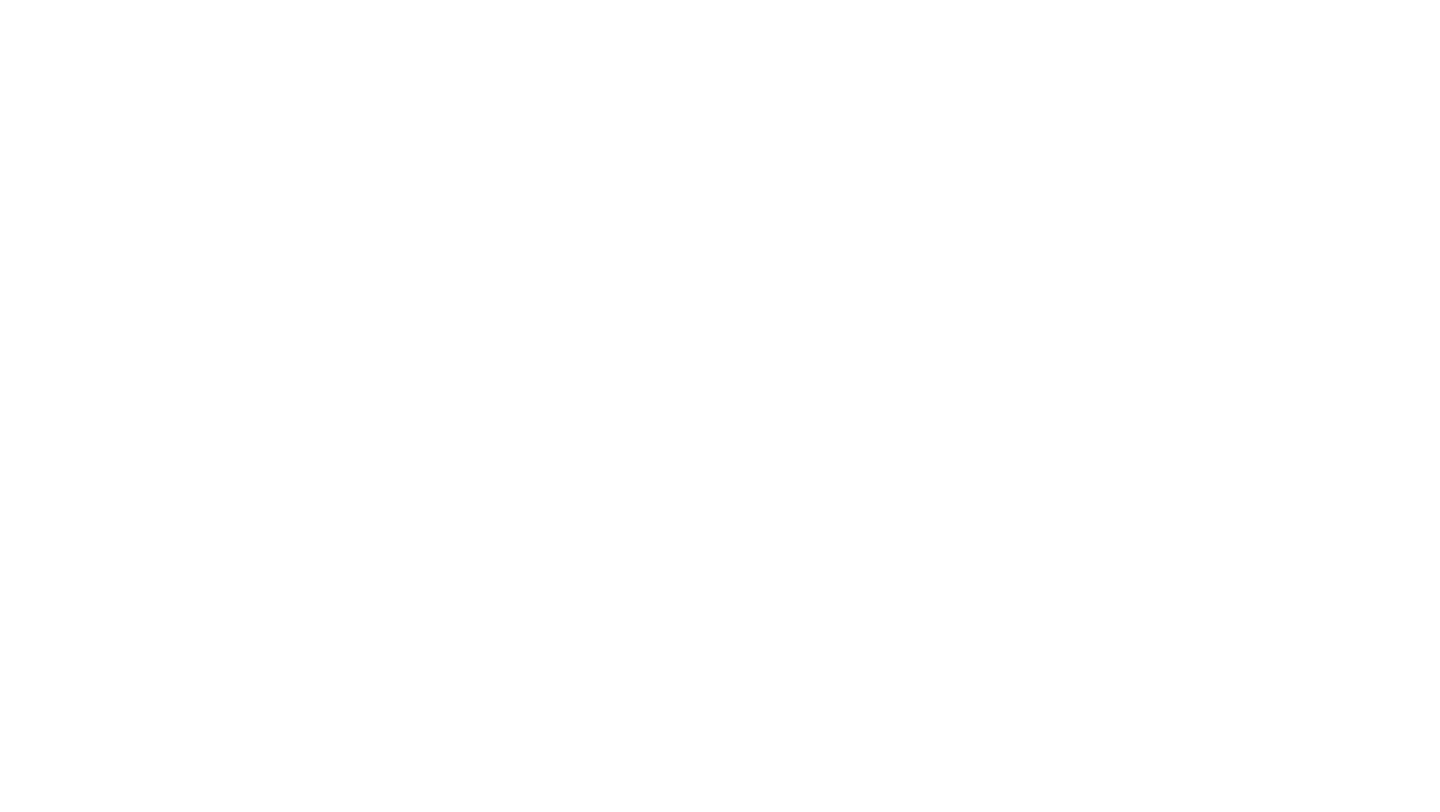 scroll, scrollTop: 0, scrollLeft: 0, axis: both 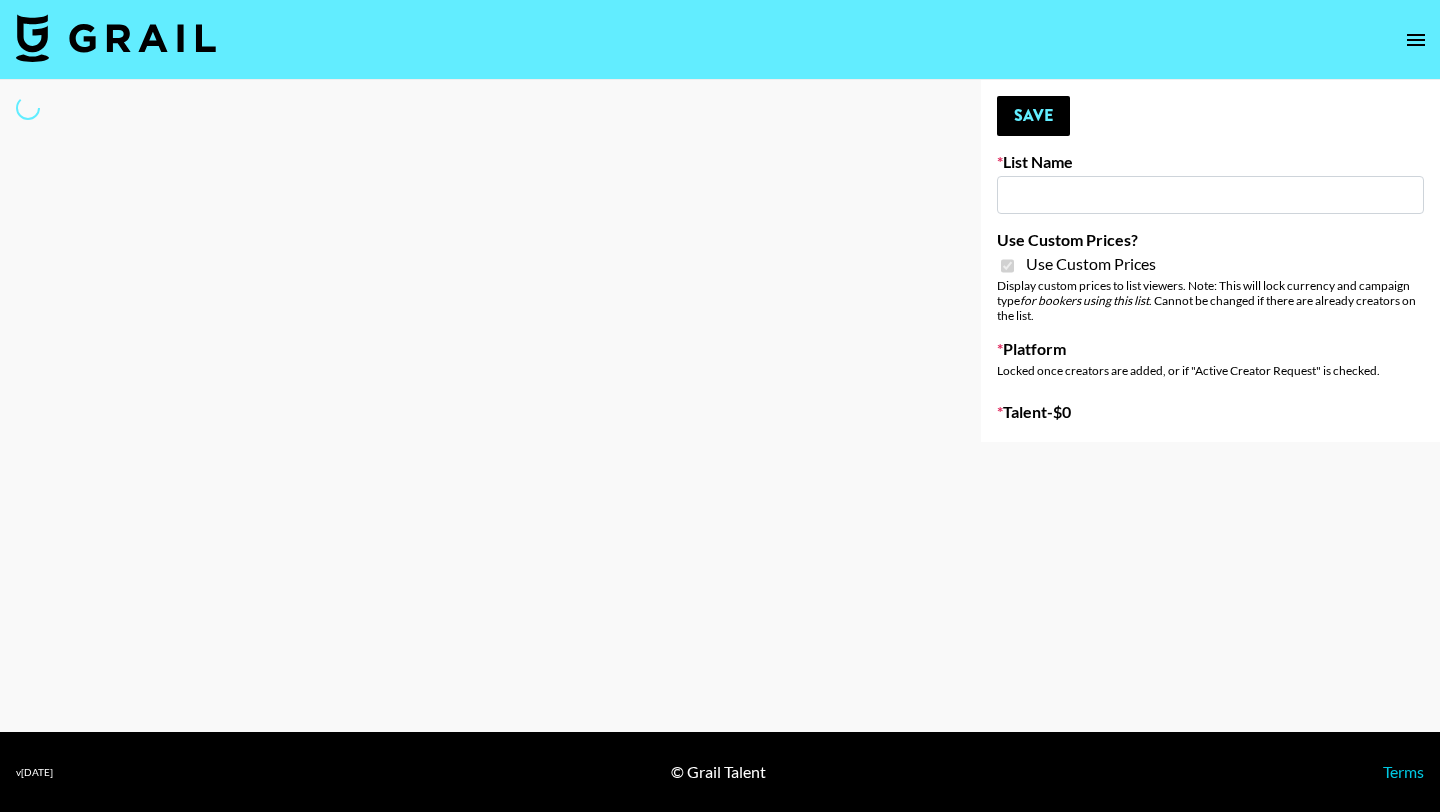 type on "Govee Campaign Aug + Sep" 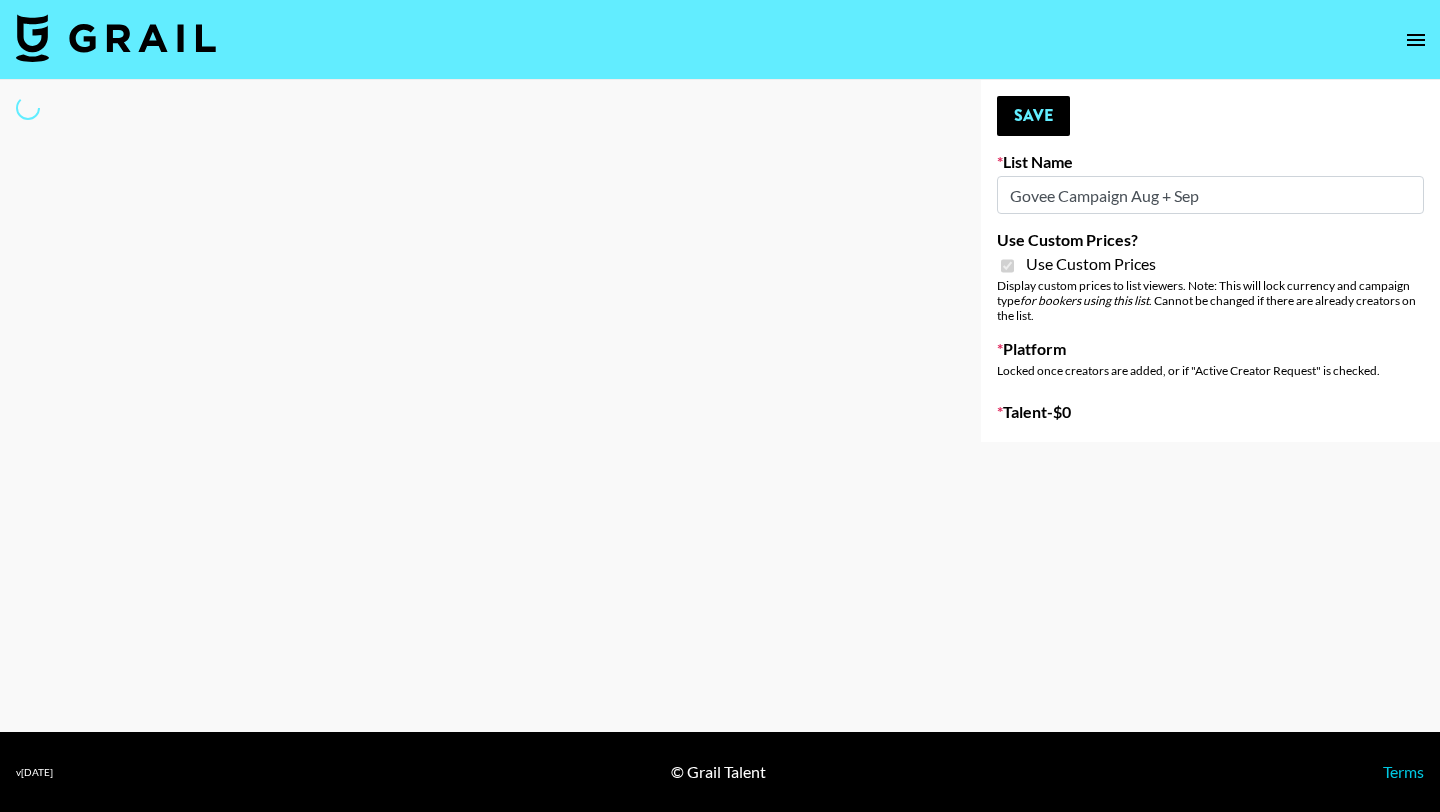 select on "Brand" 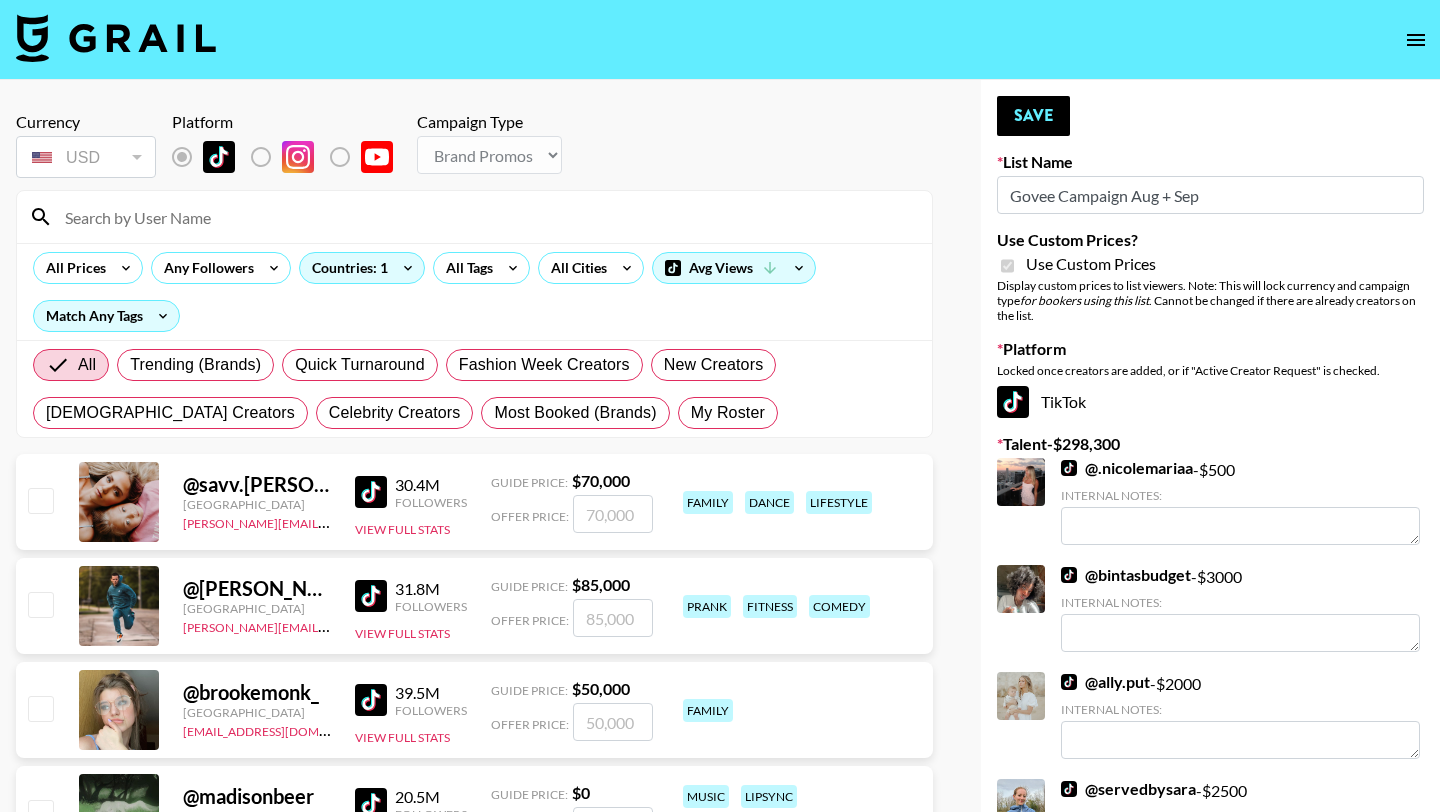 click at bounding box center (486, 217) 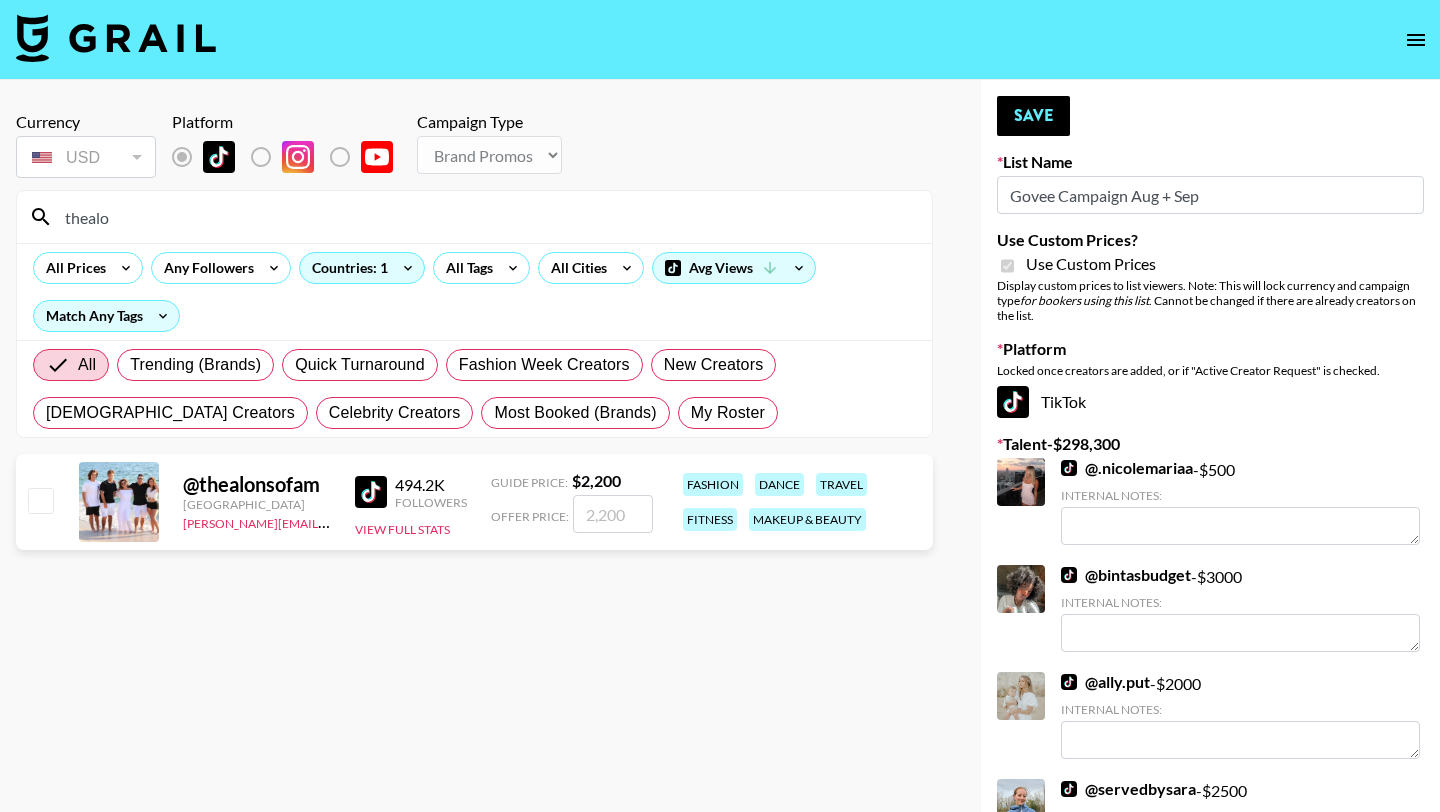 type on "thealo" 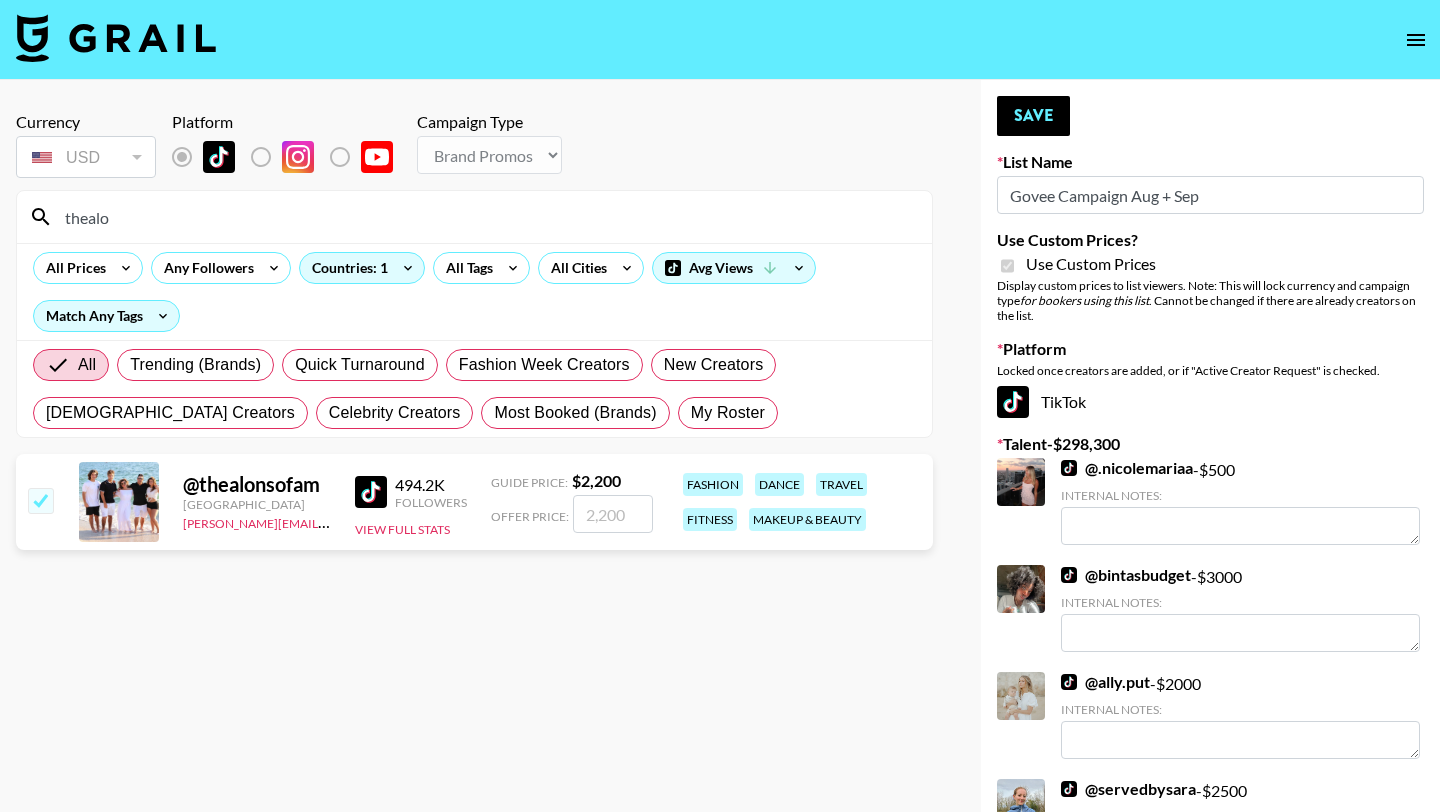 checkbox on "true" 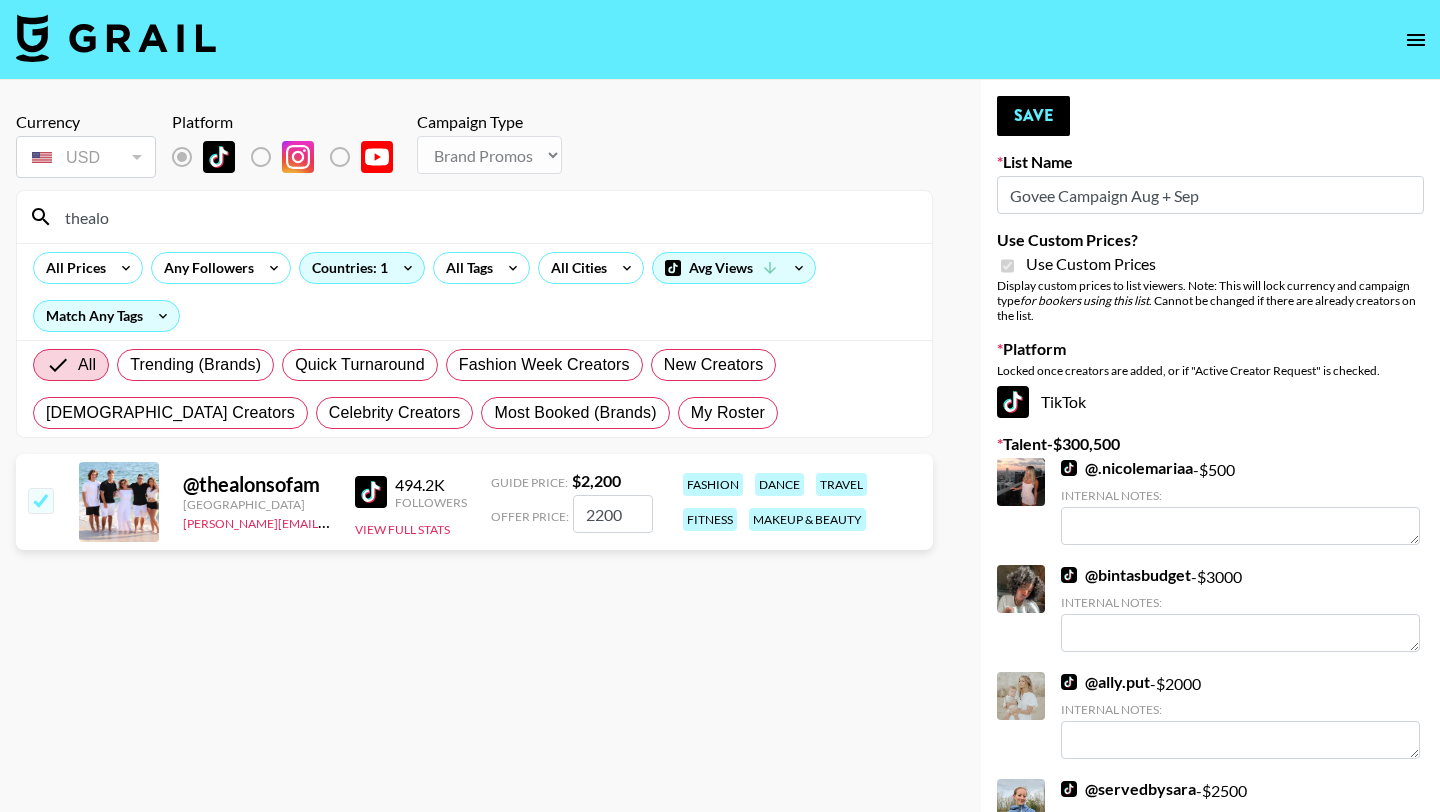 drag, startPoint x: 627, startPoint y: 517, endPoint x: 592, endPoint y: 515, distance: 35.057095 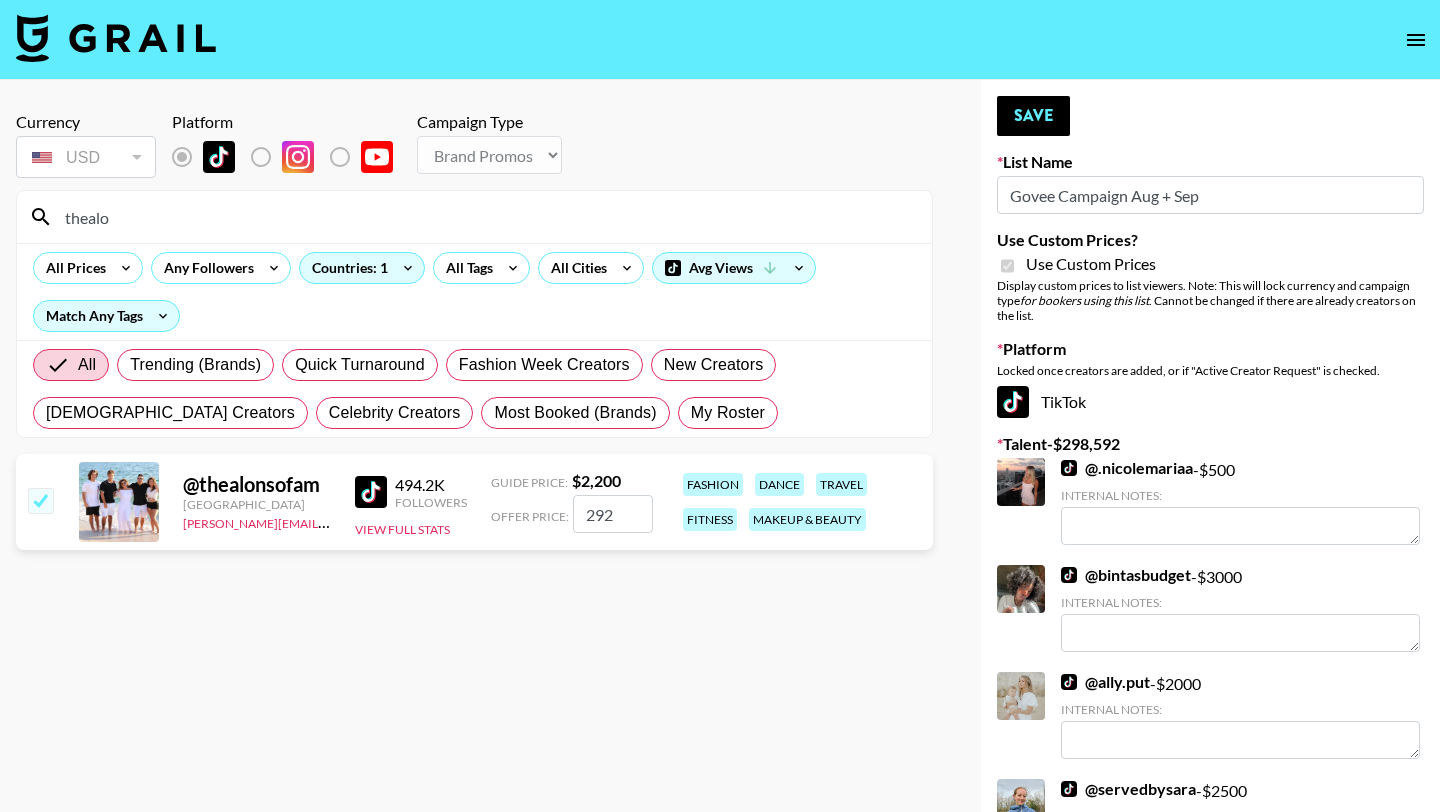 type on "2925" 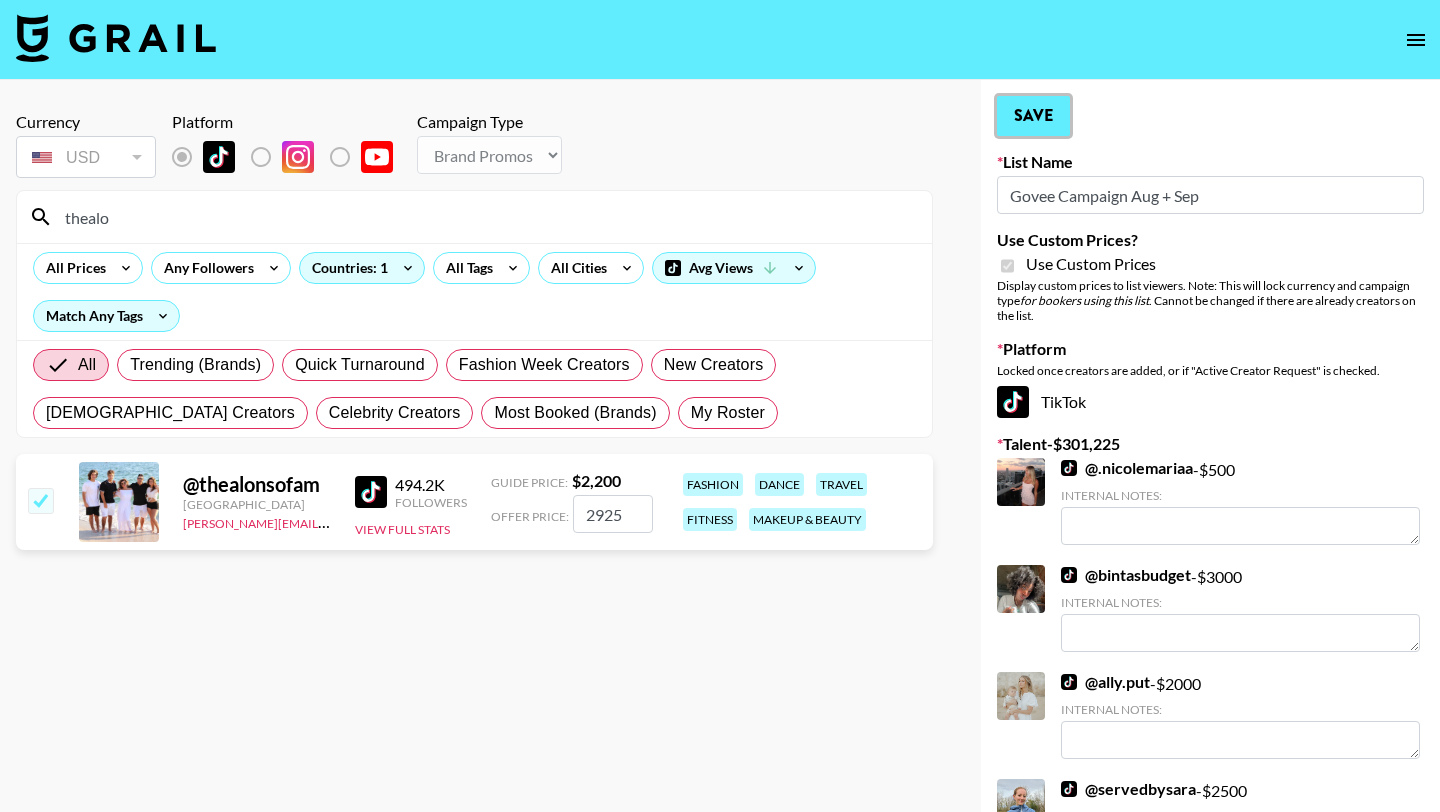 click on "Save" at bounding box center [1033, 116] 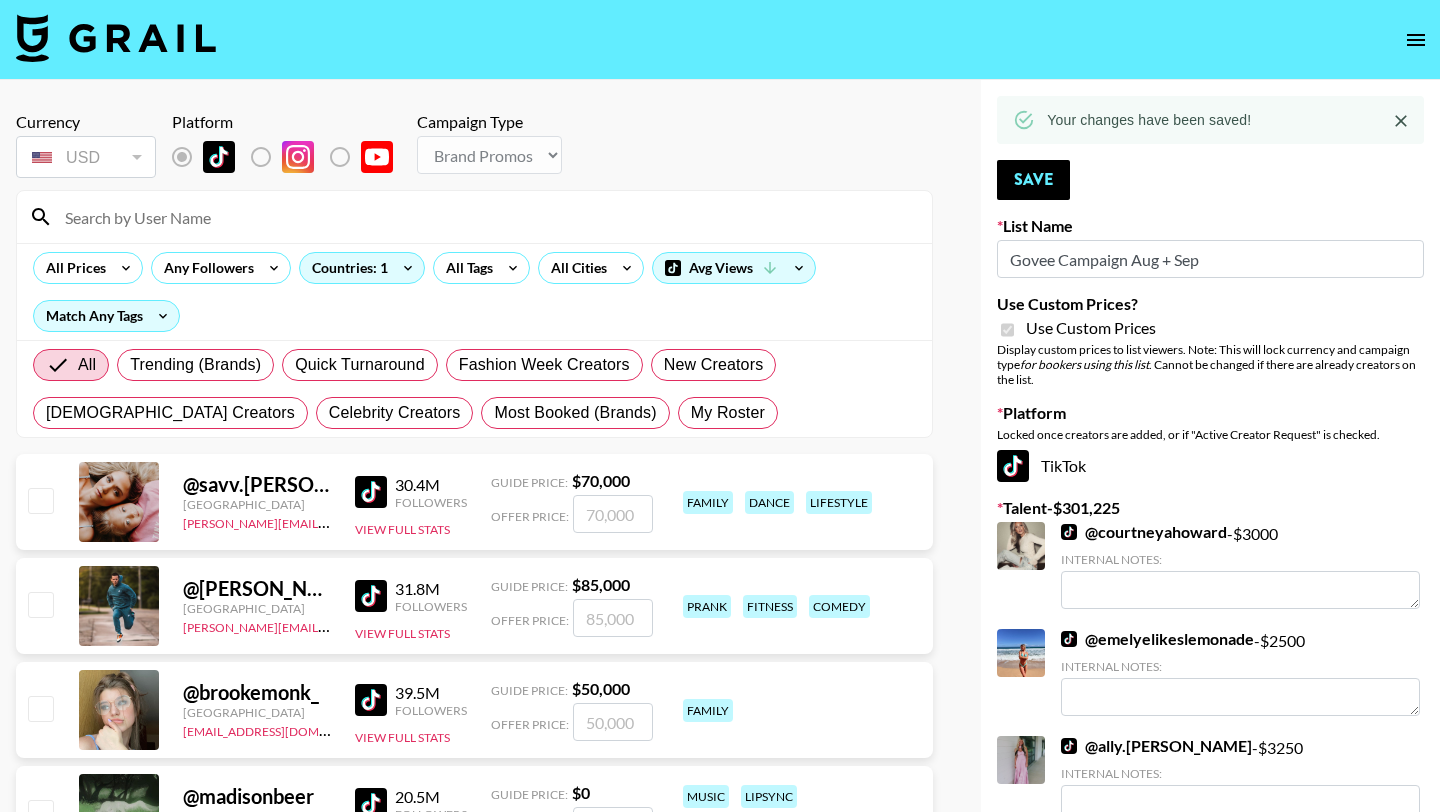 click at bounding box center (486, 217) 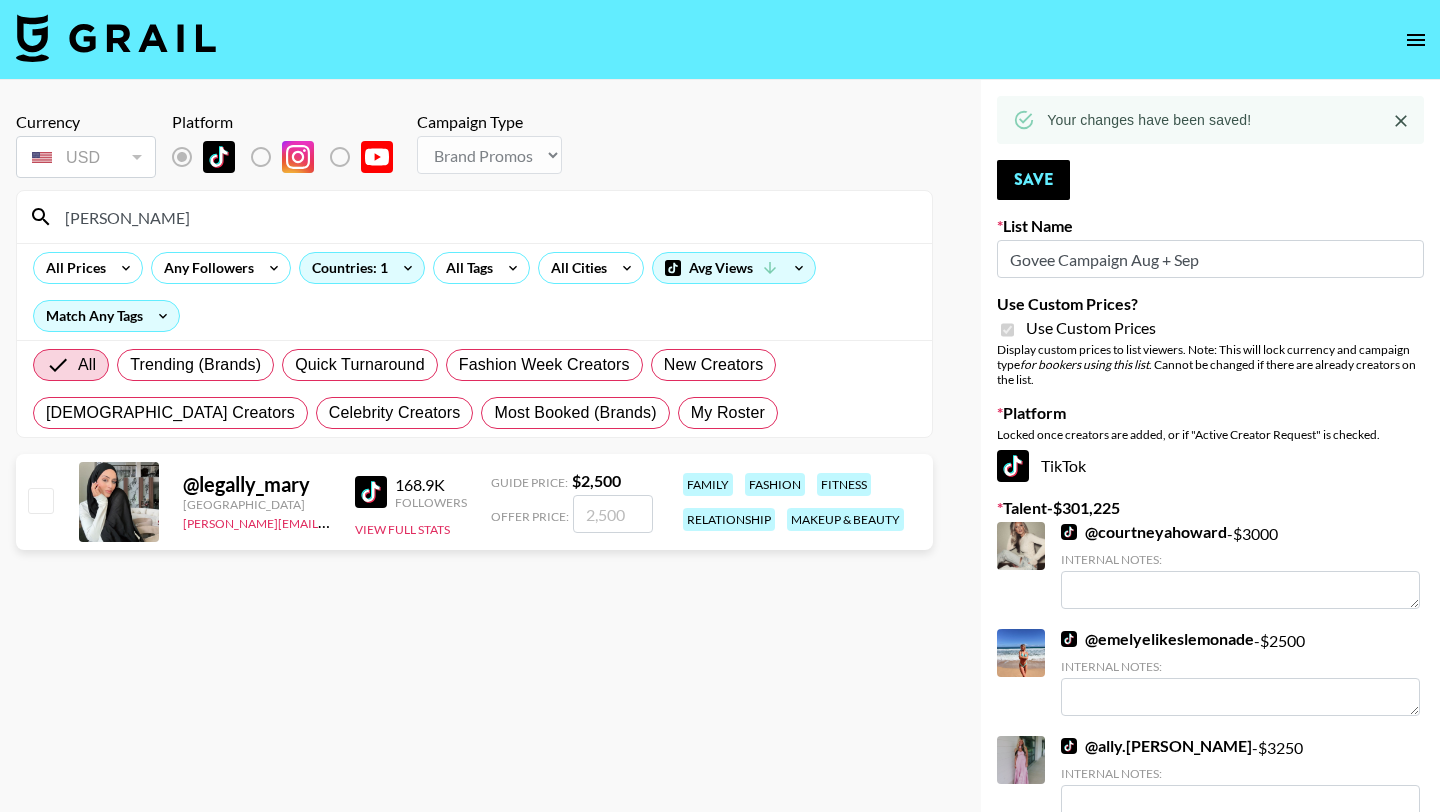 type on "[PERSON_NAME]" 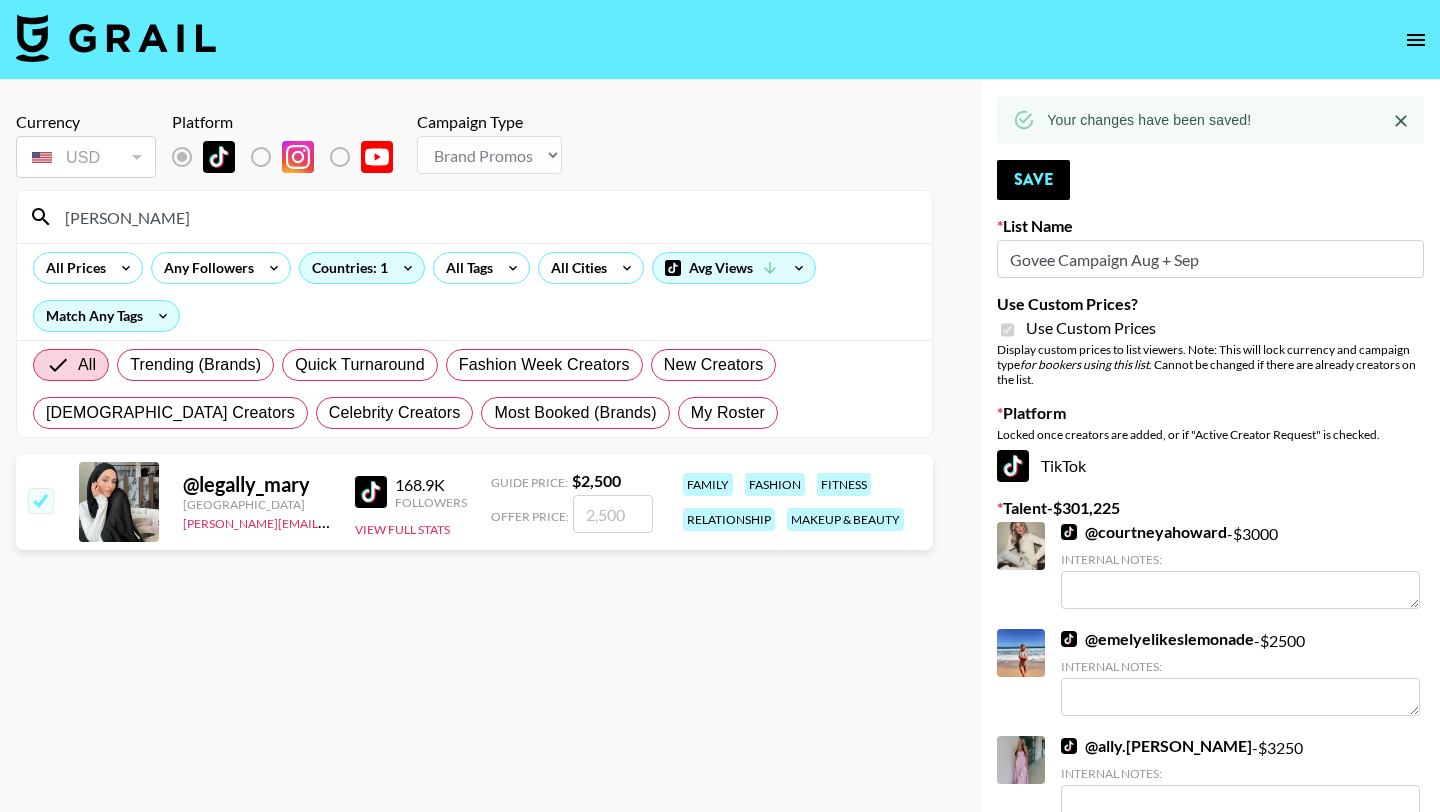 checkbox on "true" 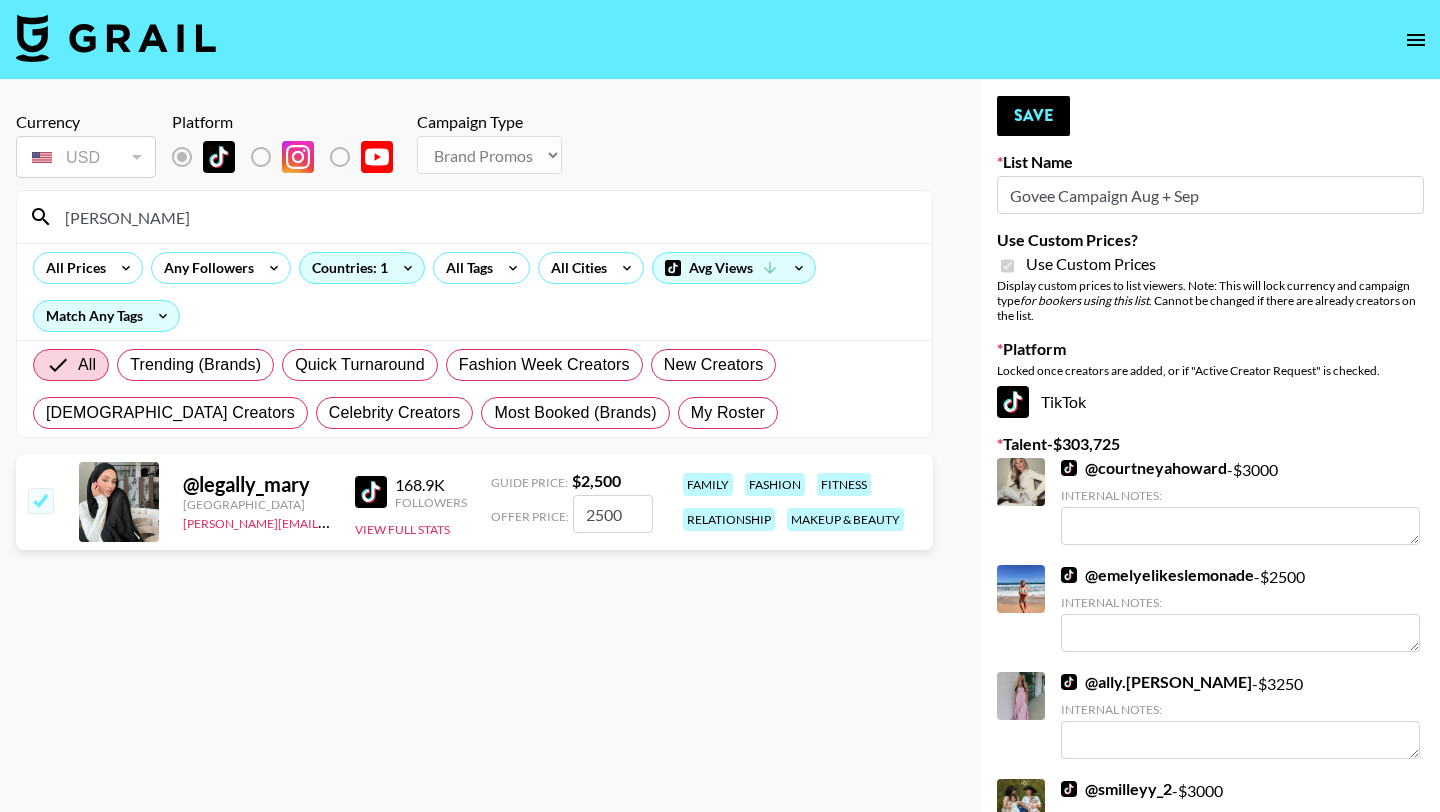 drag, startPoint x: 629, startPoint y: 514, endPoint x: 571, endPoint y: 514, distance: 58 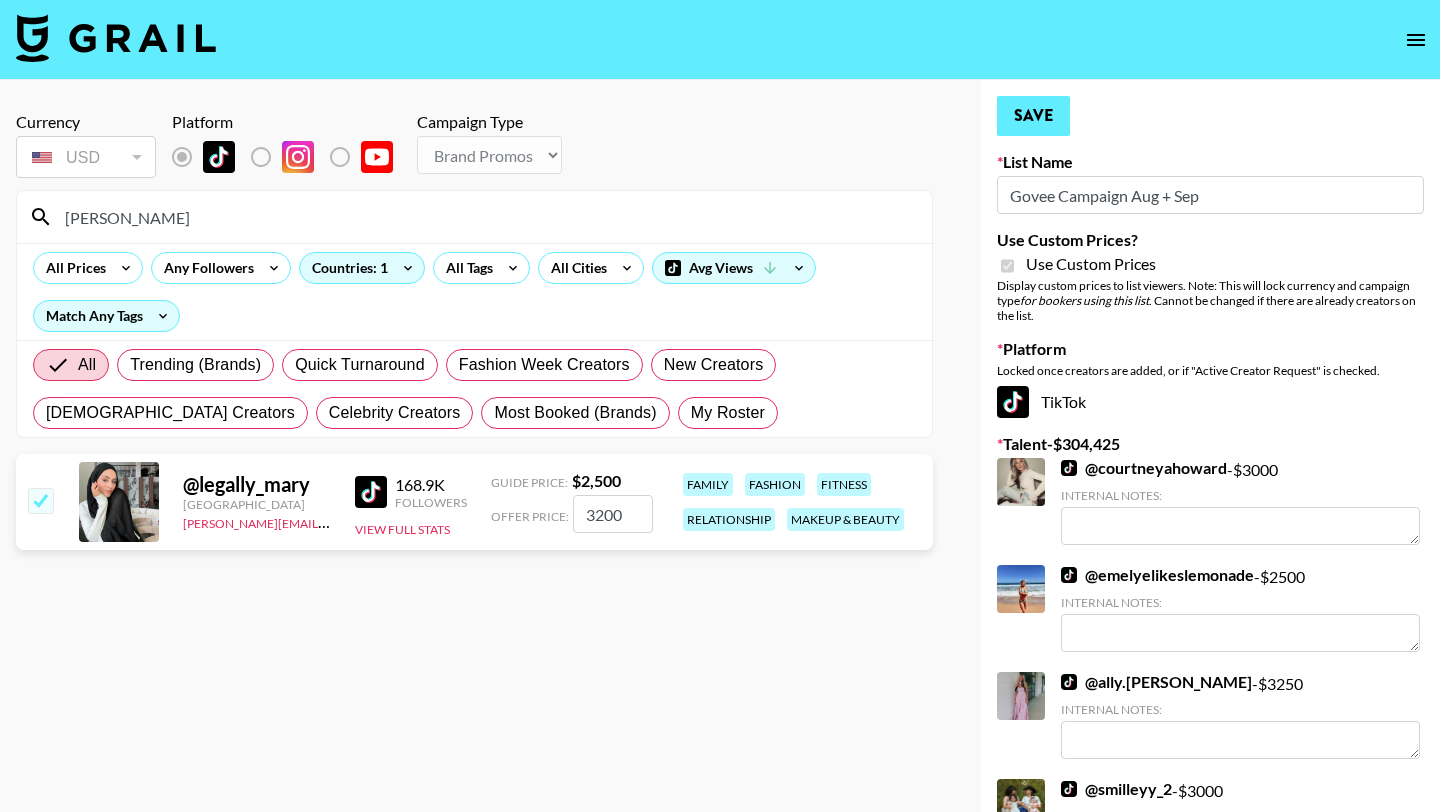 type on "3200" 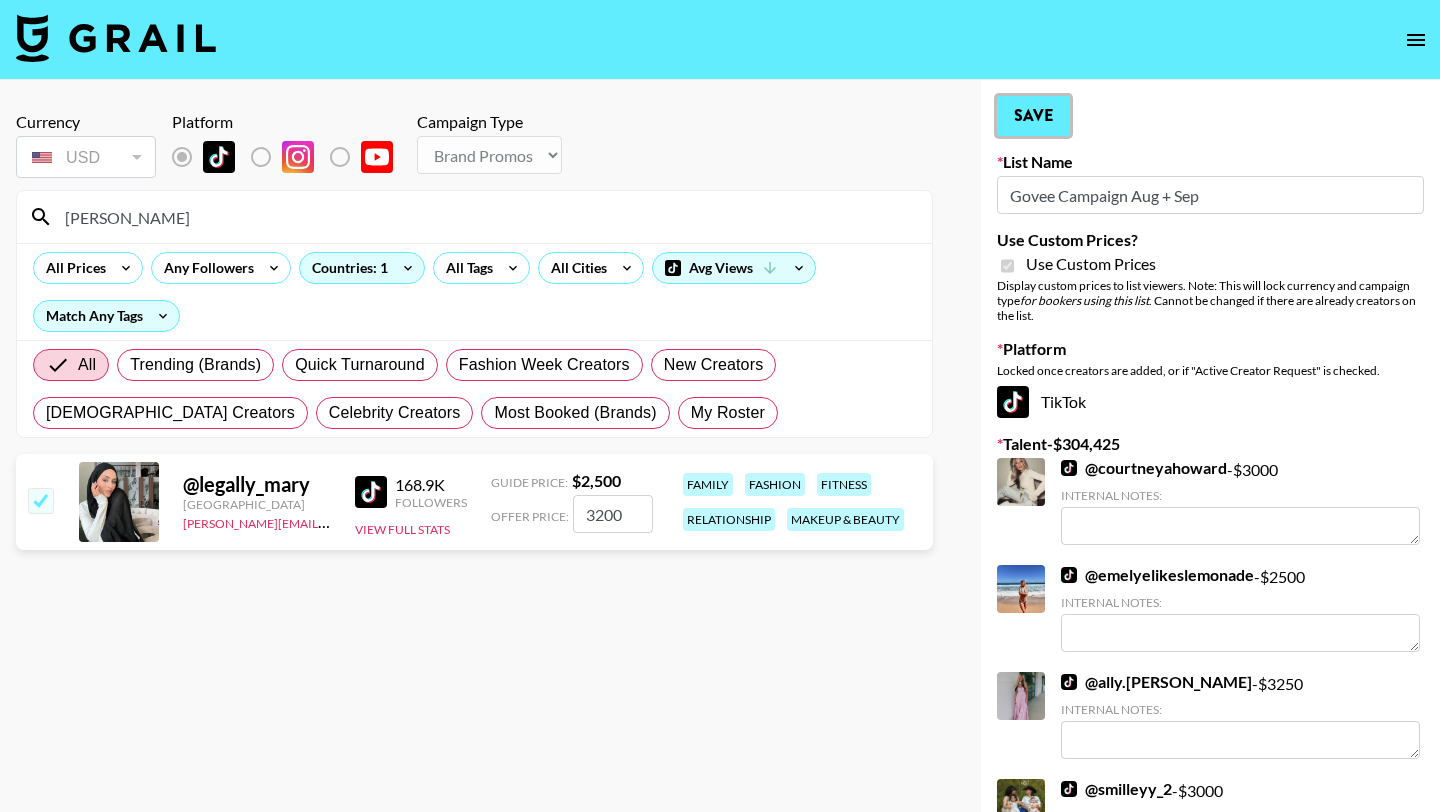 click on "Save" at bounding box center [1033, 116] 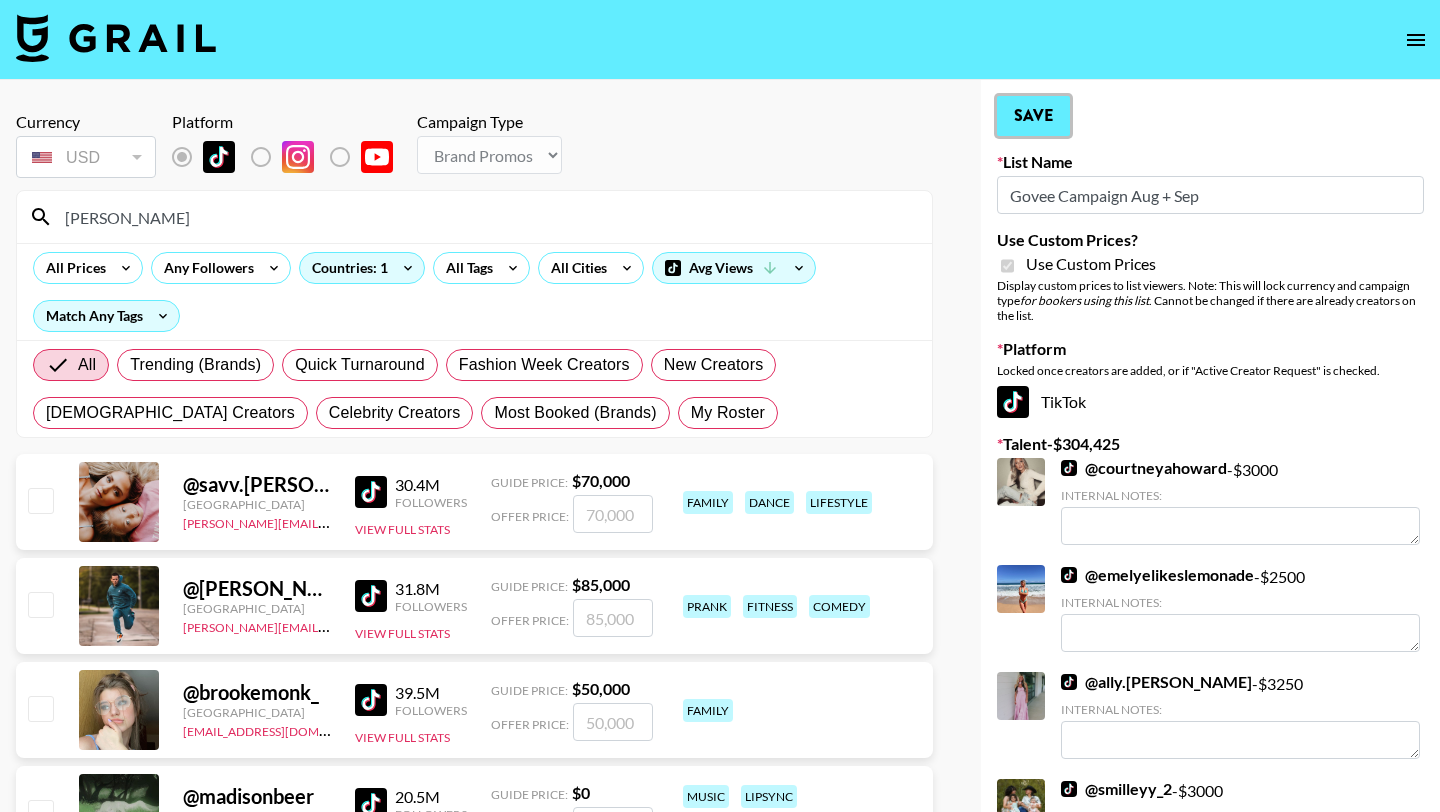 type 